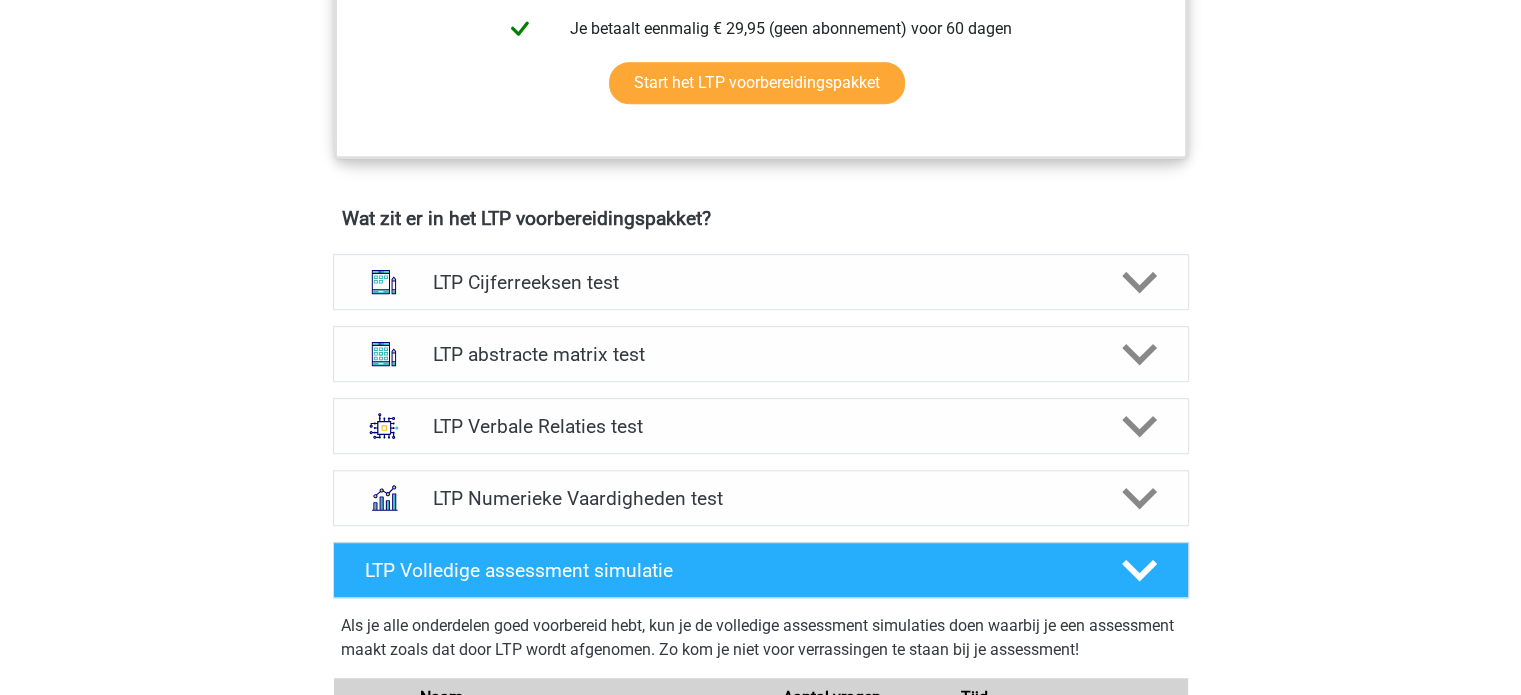 scroll, scrollTop: 1100, scrollLeft: 0, axis: vertical 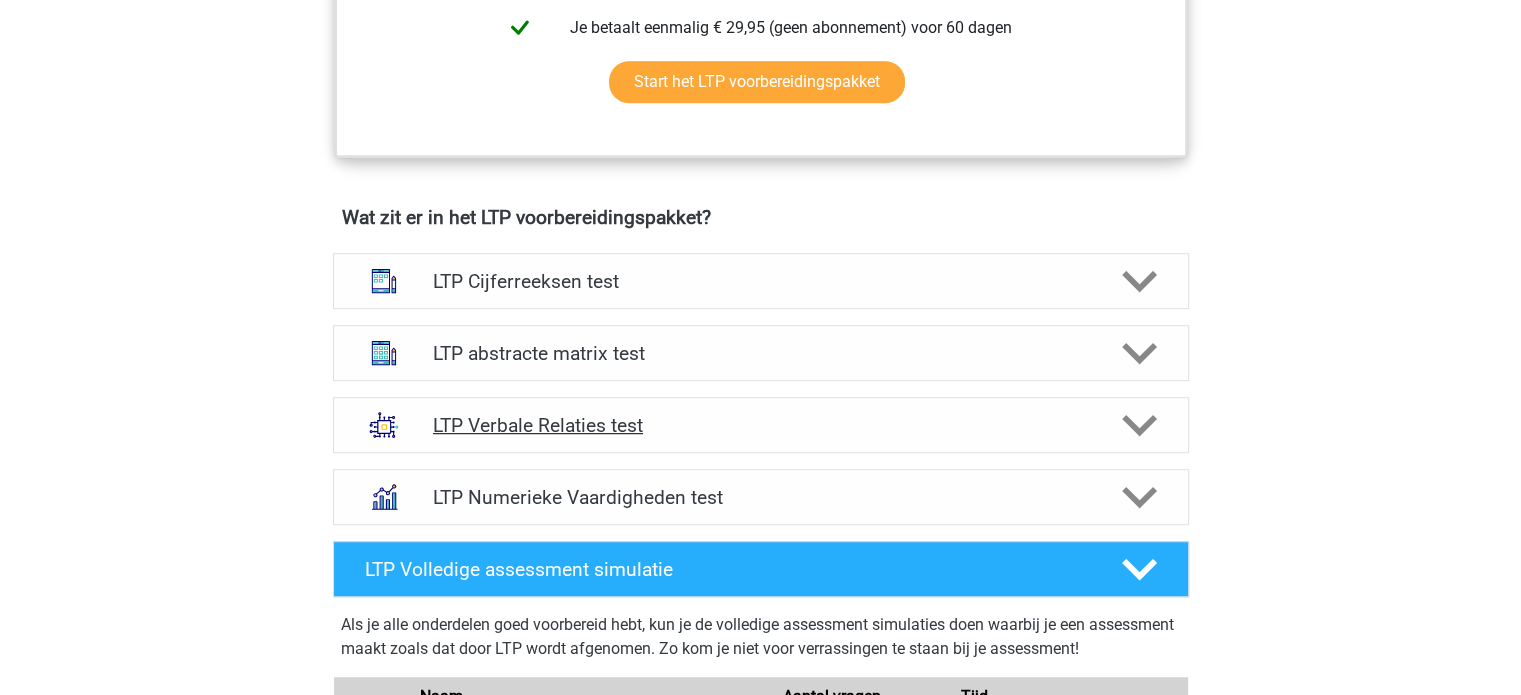 click on "LTP Verbale Relaties test" at bounding box center (760, 425) 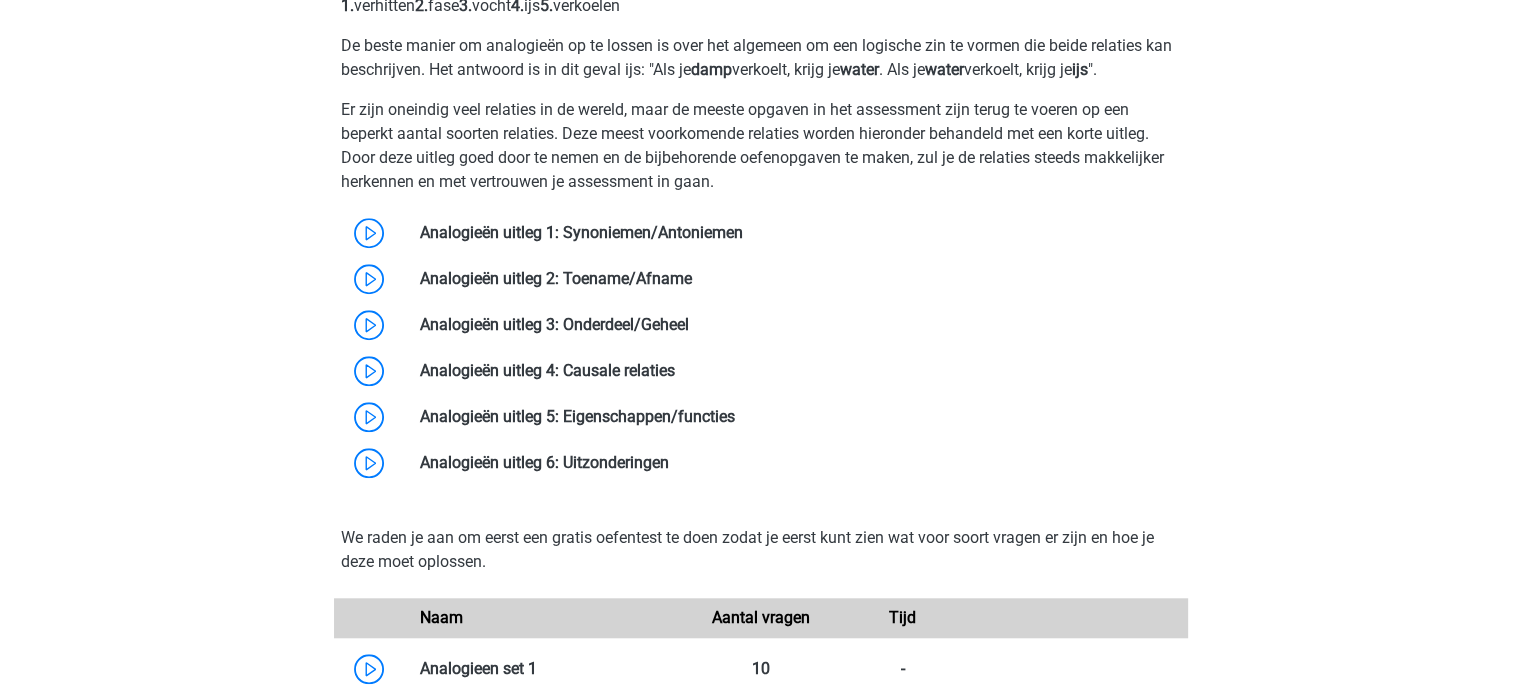 scroll, scrollTop: 1664, scrollLeft: 0, axis: vertical 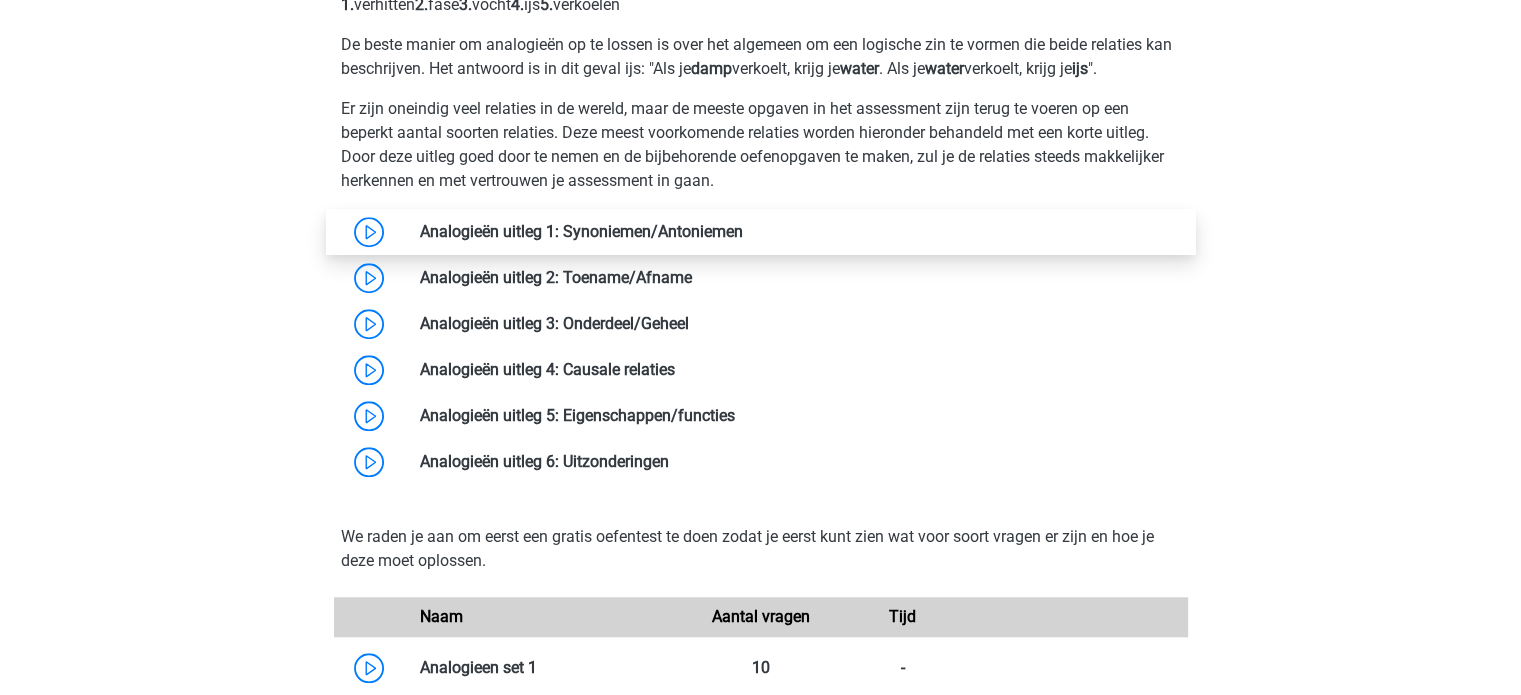 click at bounding box center [743, 231] 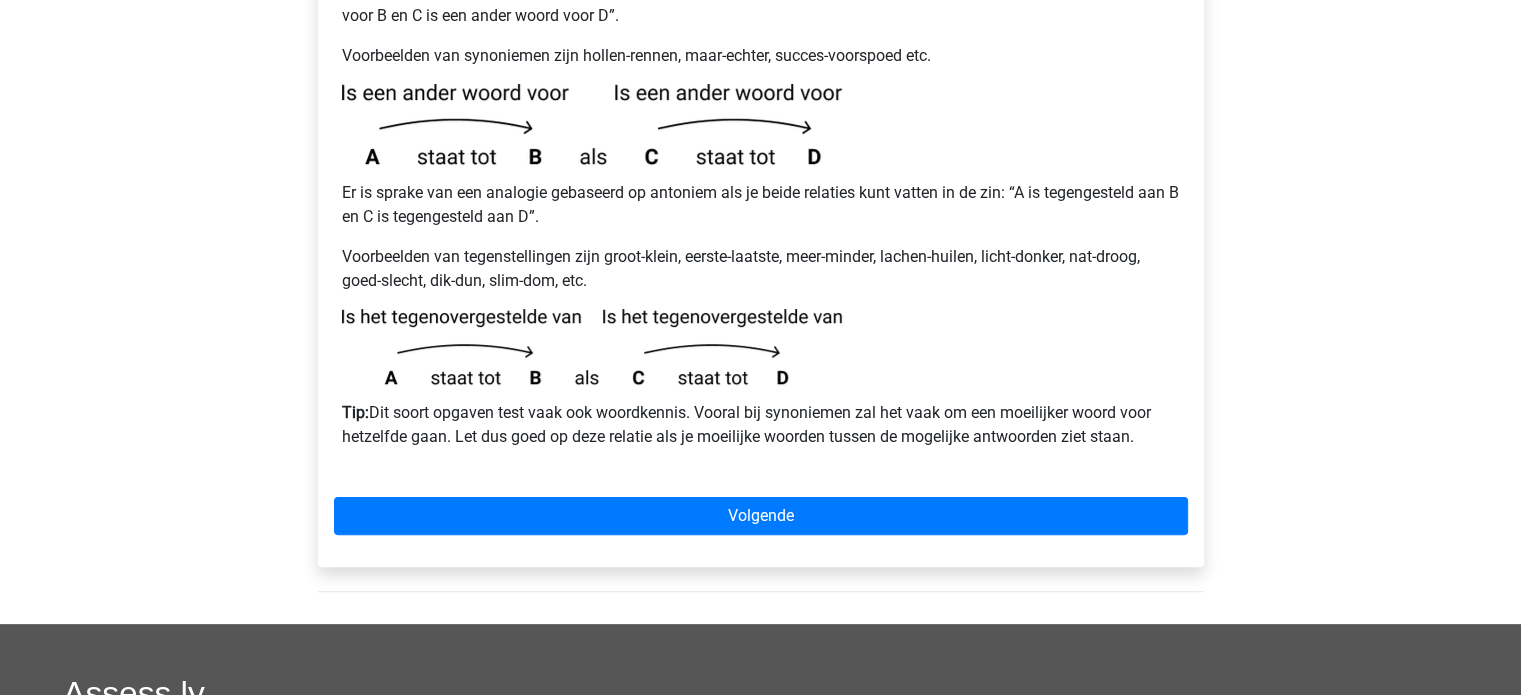 scroll, scrollTop: 424, scrollLeft: 0, axis: vertical 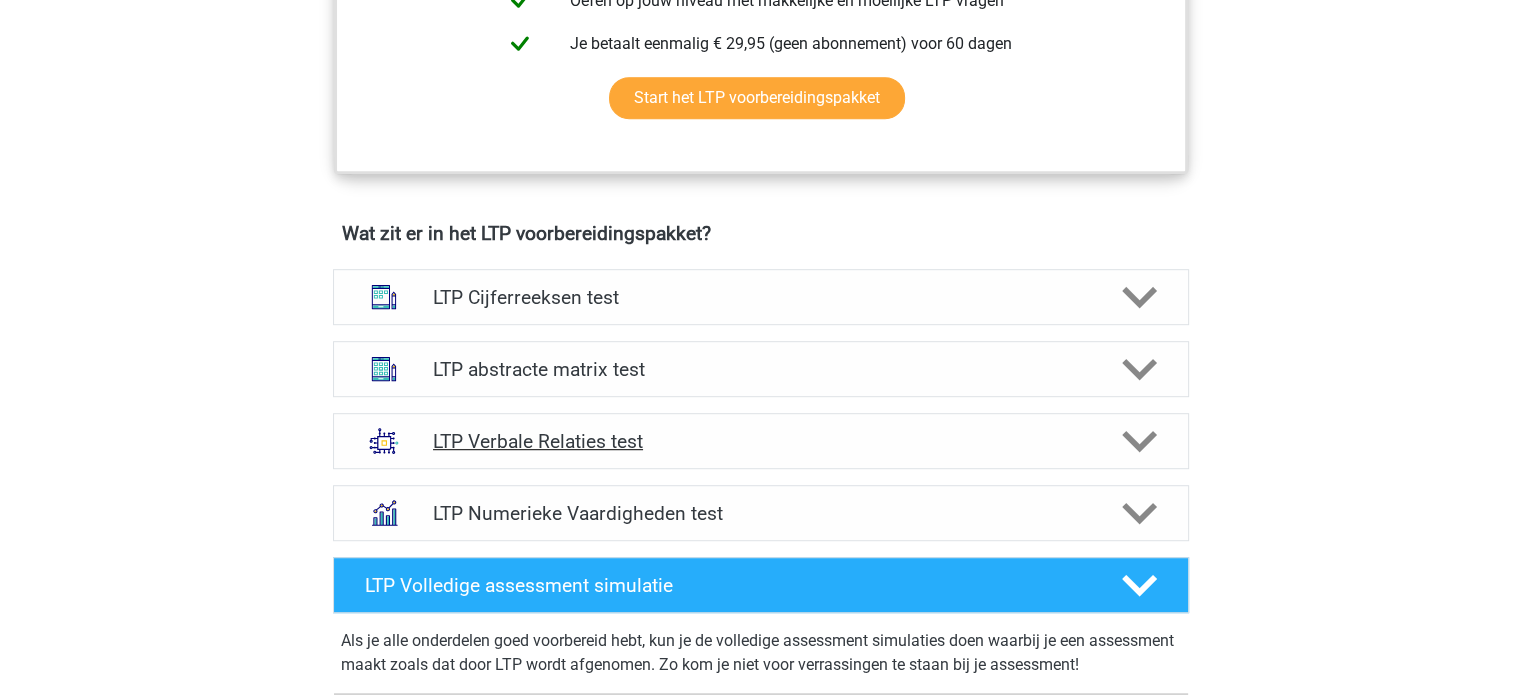 click on "LTP Verbale Relaties test" at bounding box center [760, 441] 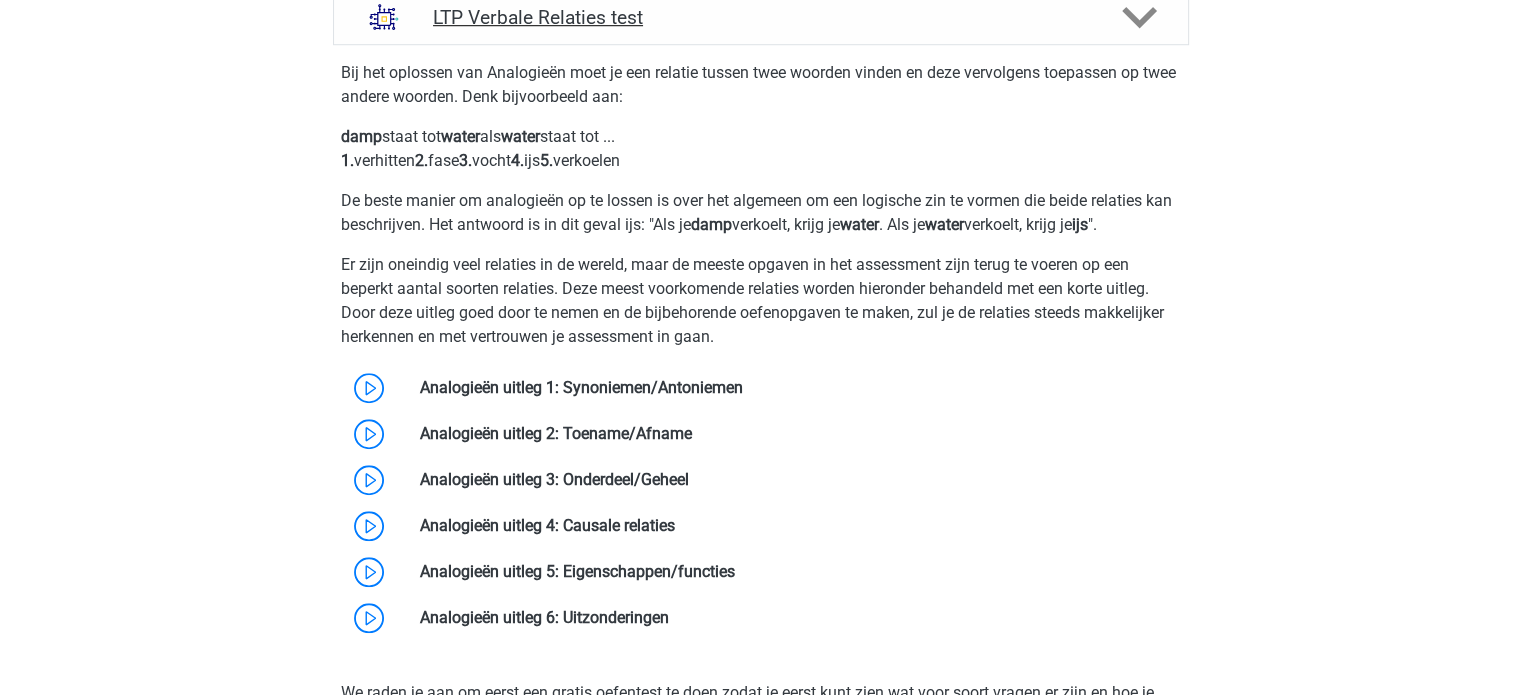 scroll, scrollTop: 1508, scrollLeft: 0, axis: vertical 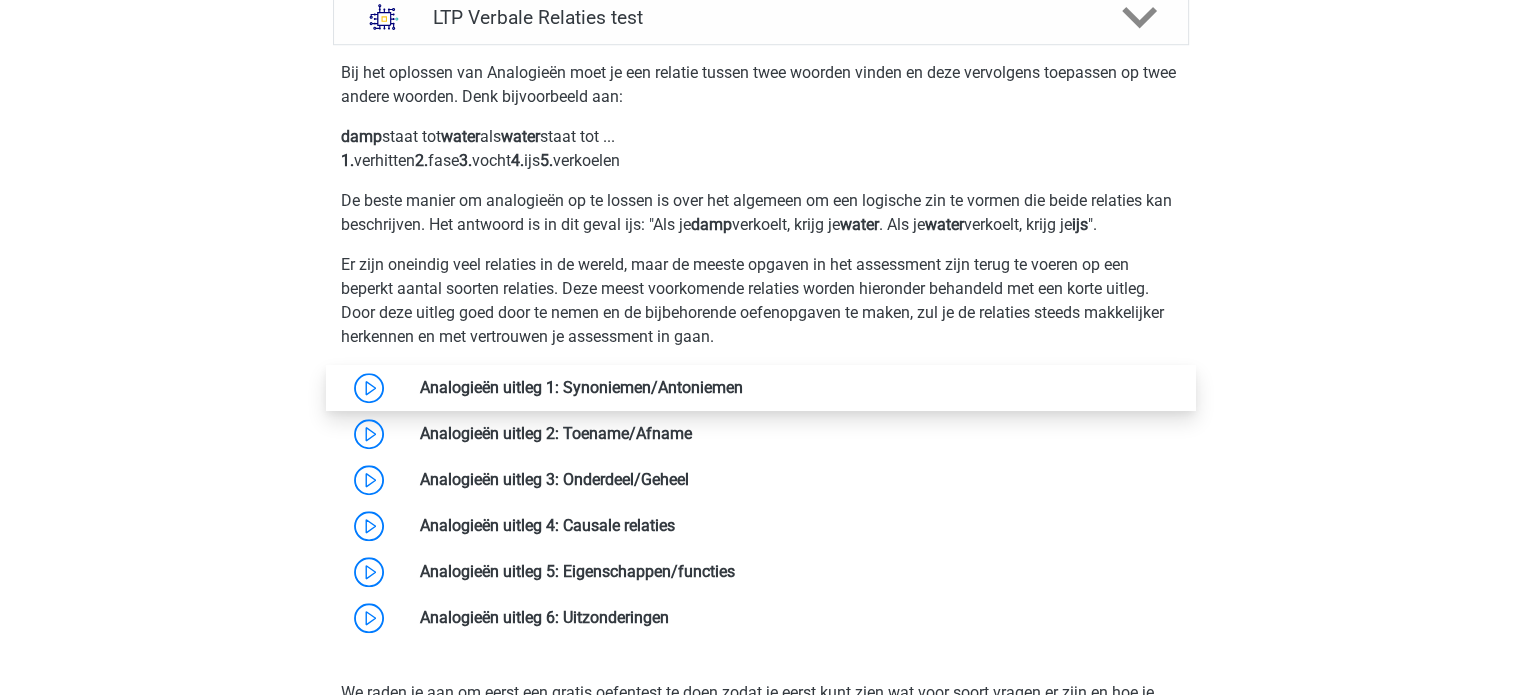 click at bounding box center [743, 387] 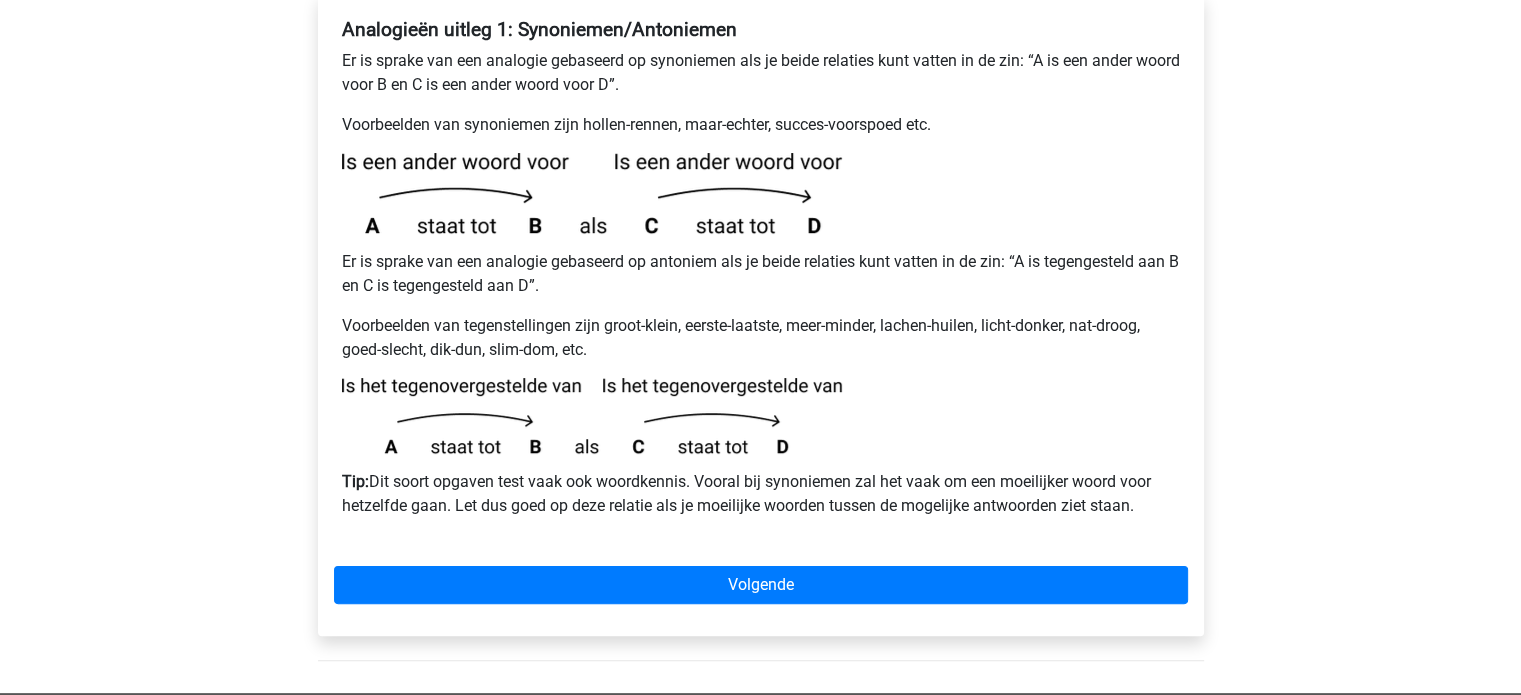 scroll, scrollTop: 327, scrollLeft: 0, axis: vertical 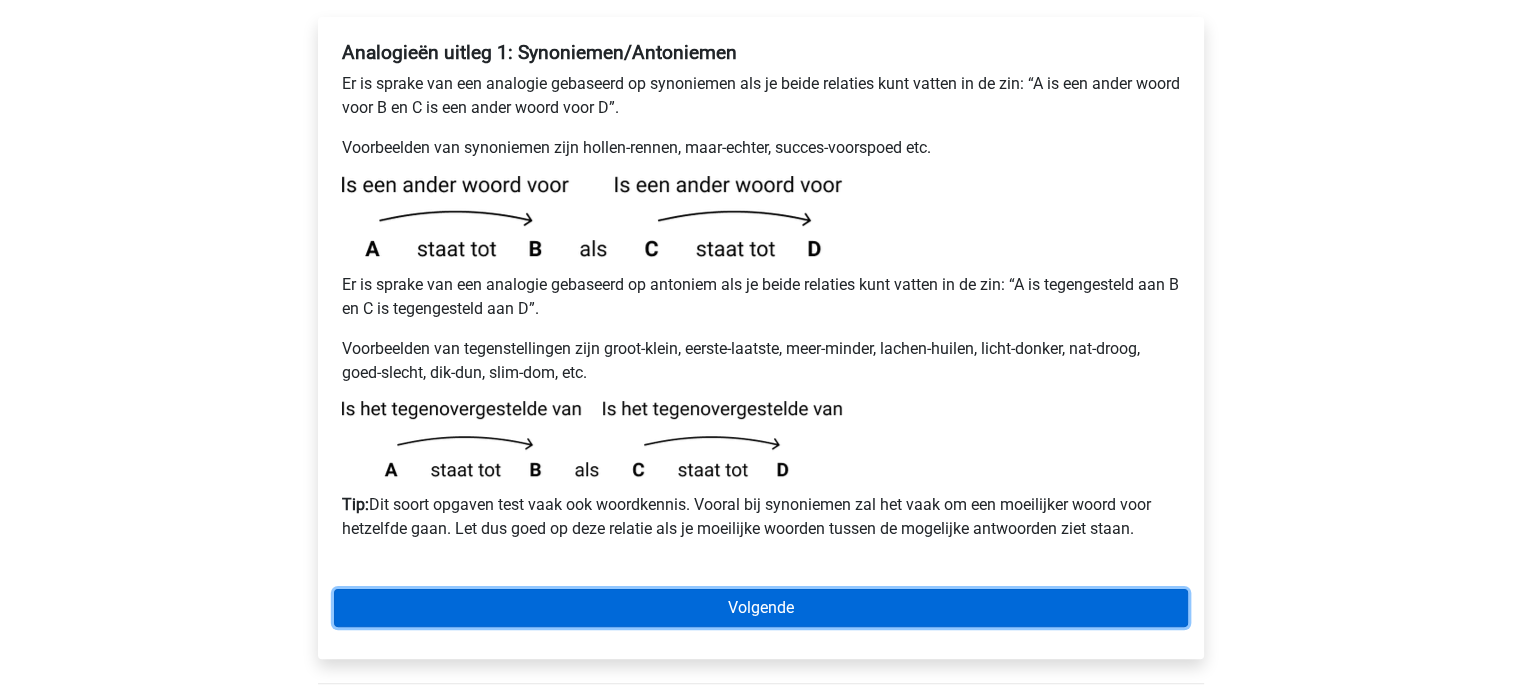 click on "Volgende" at bounding box center [761, 608] 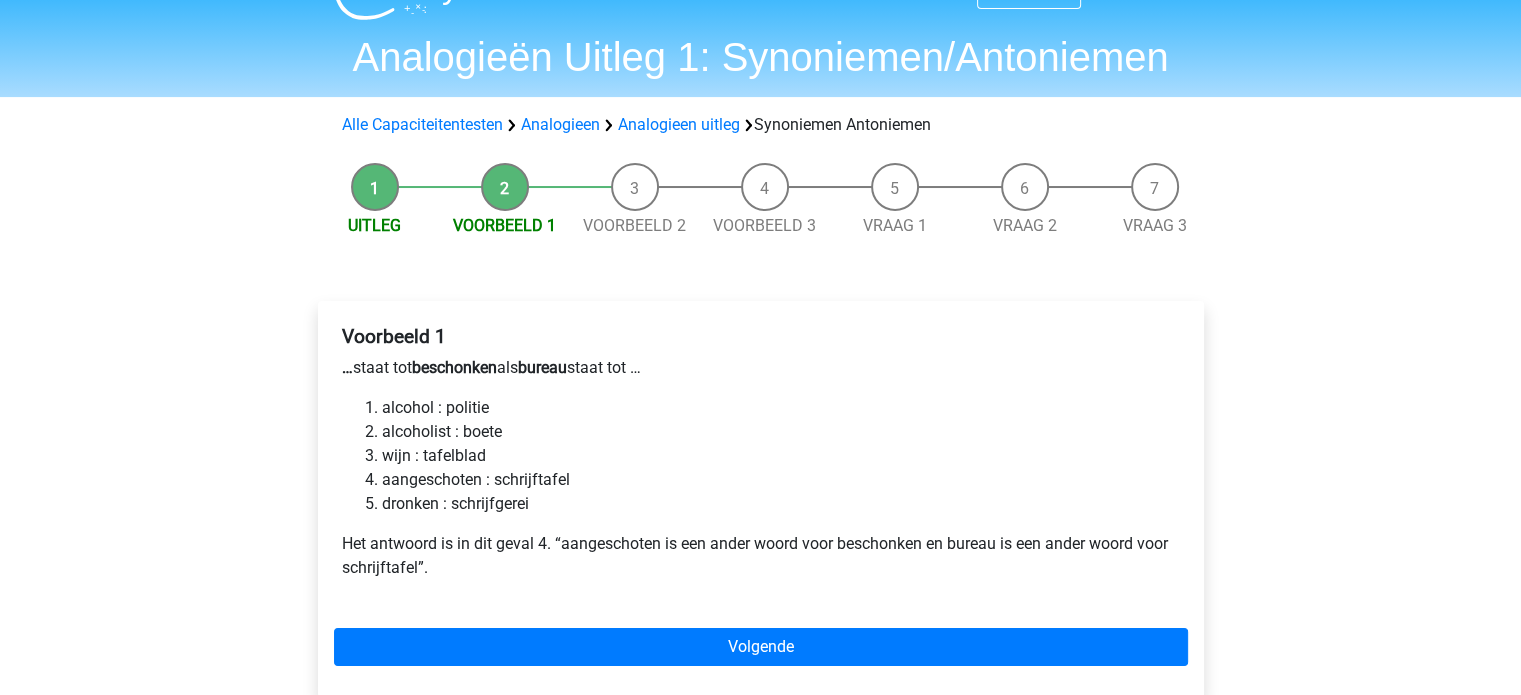 scroll, scrollTop: 42, scrollLeft: 0, axis: vertical 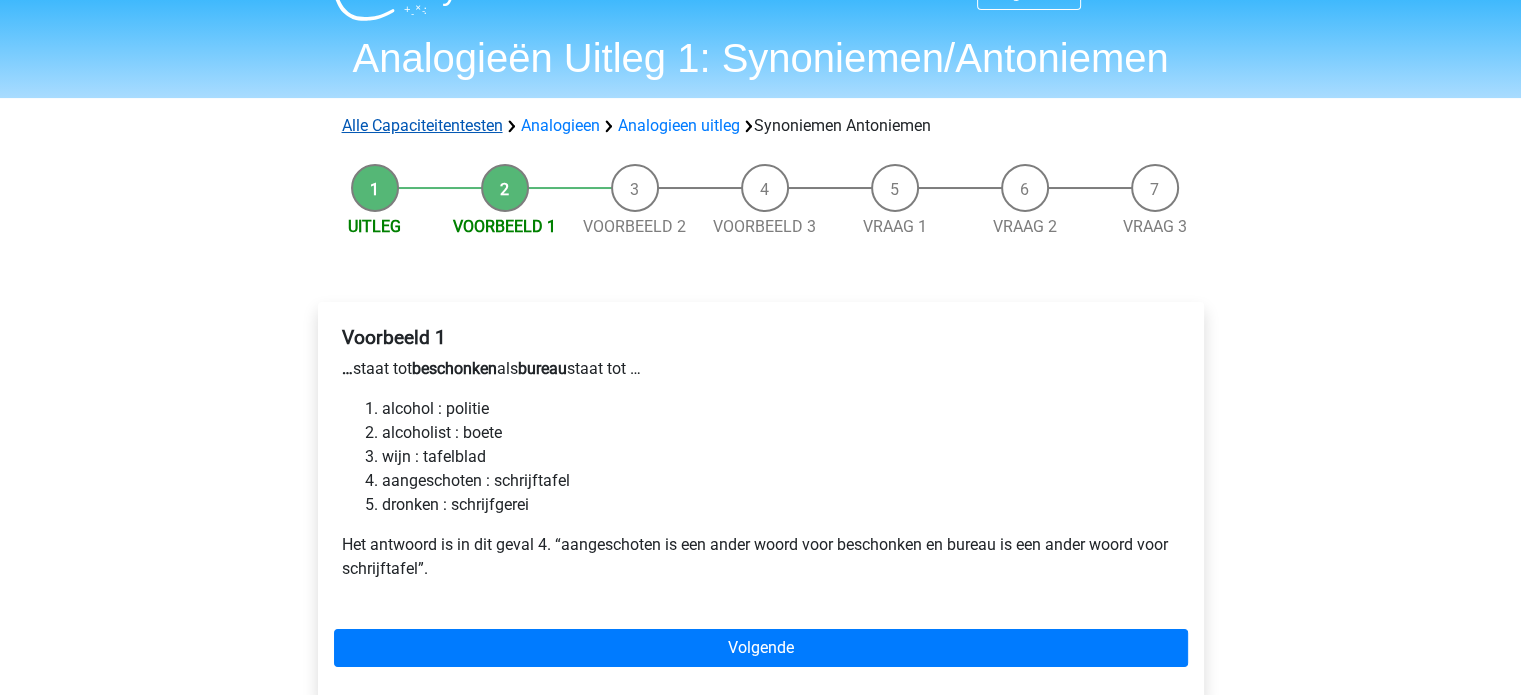 click on "Alle Capaciteitentesten" at bounding box center [422, 125] 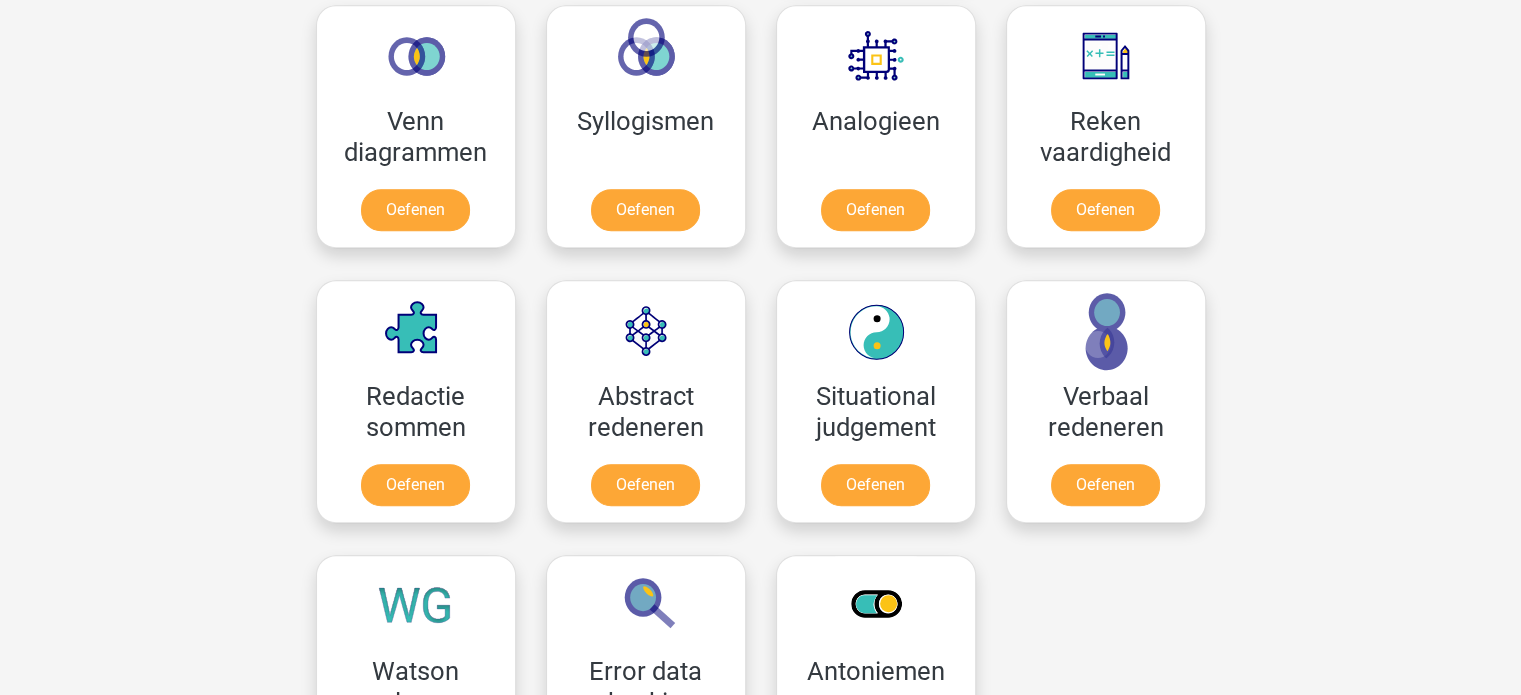 scroll, scrollTop: 1208, scrollLeft: 0, axis: vertical 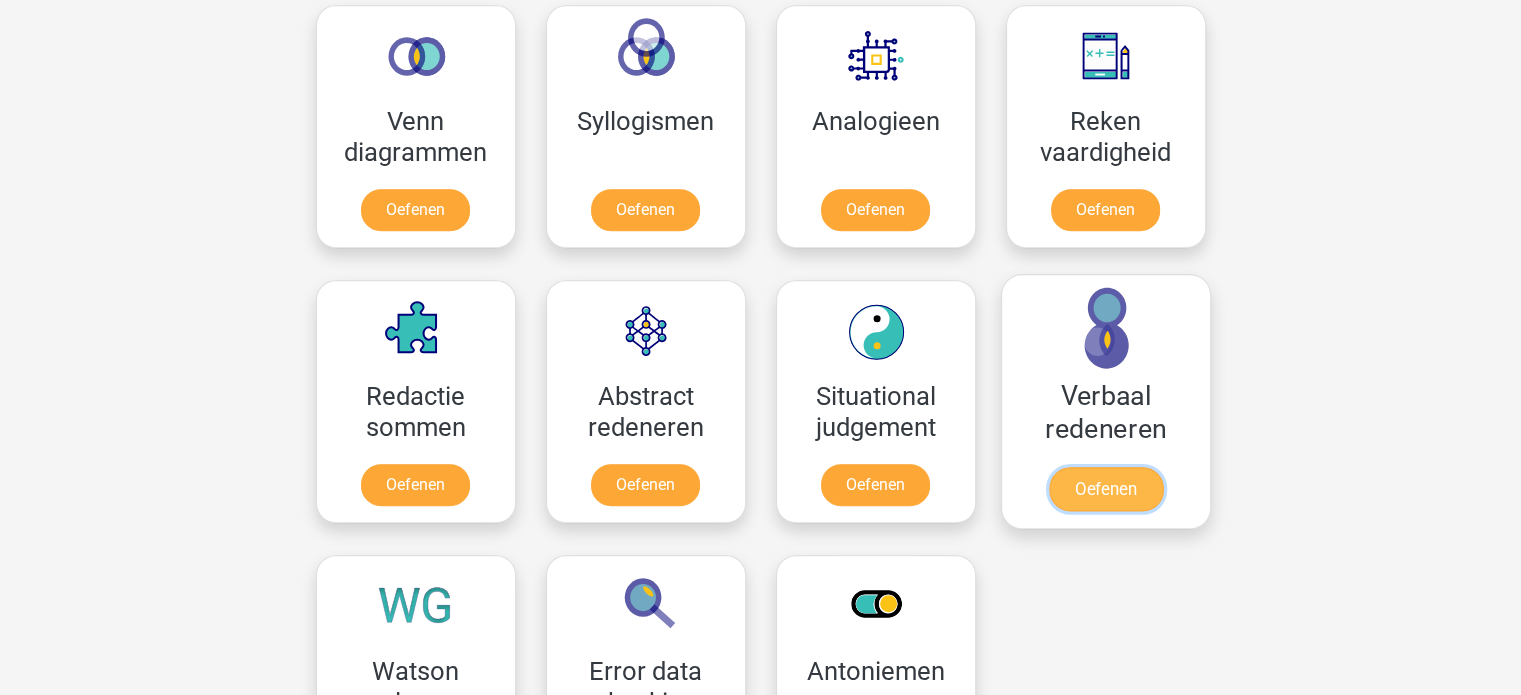 click on "Oefenen" at bounding box center (1105, 489) 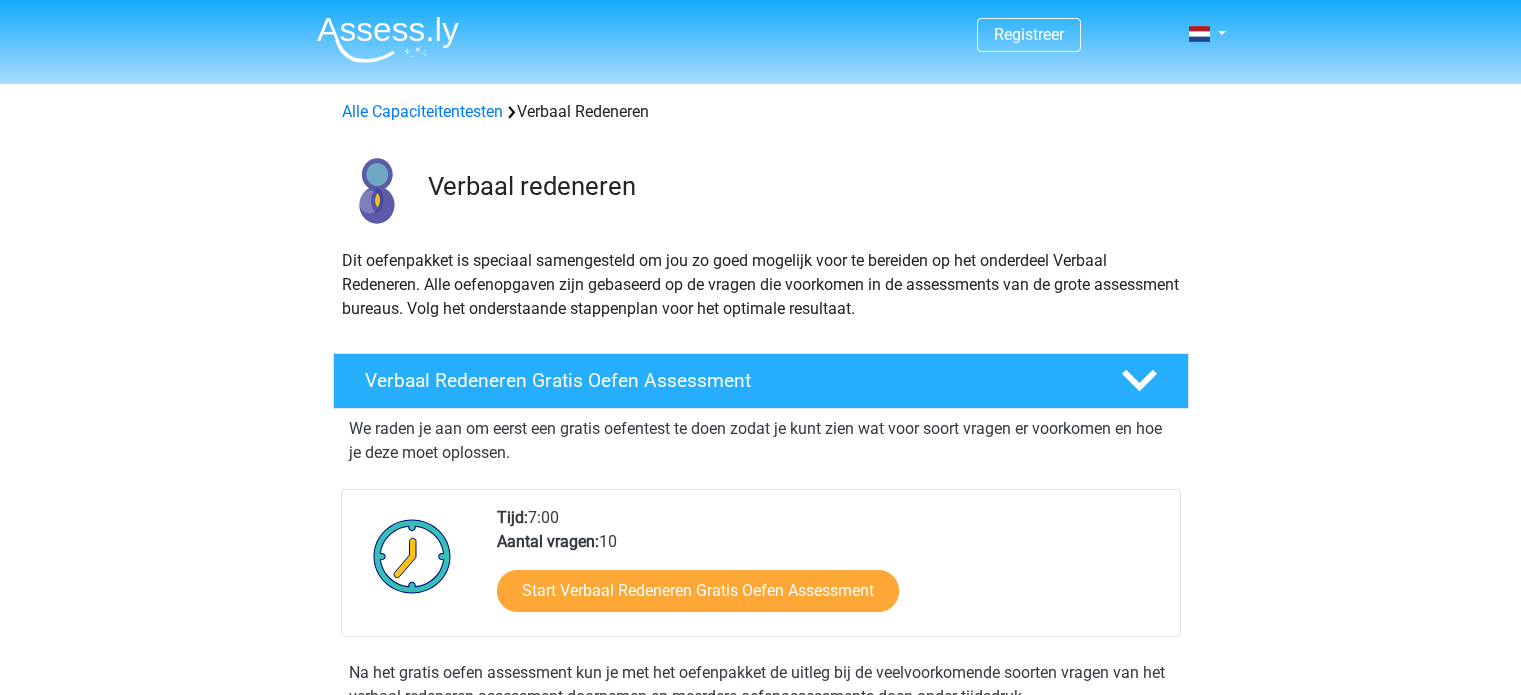 scroll, scrollTop: 0, scrollLeft: 0, axis: both 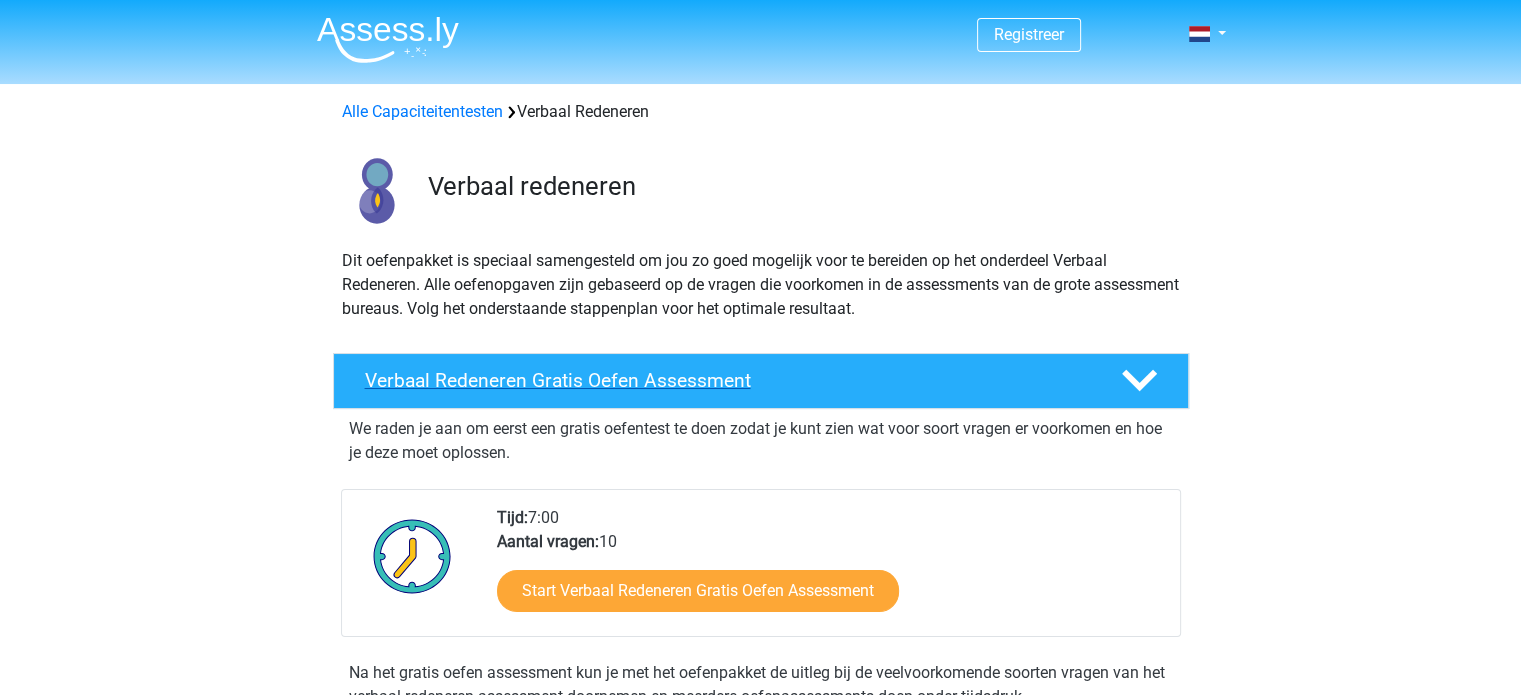 click on "Verbaal Redeneren
Gratis Oefen Assessment" at bounding box center [727, 380] 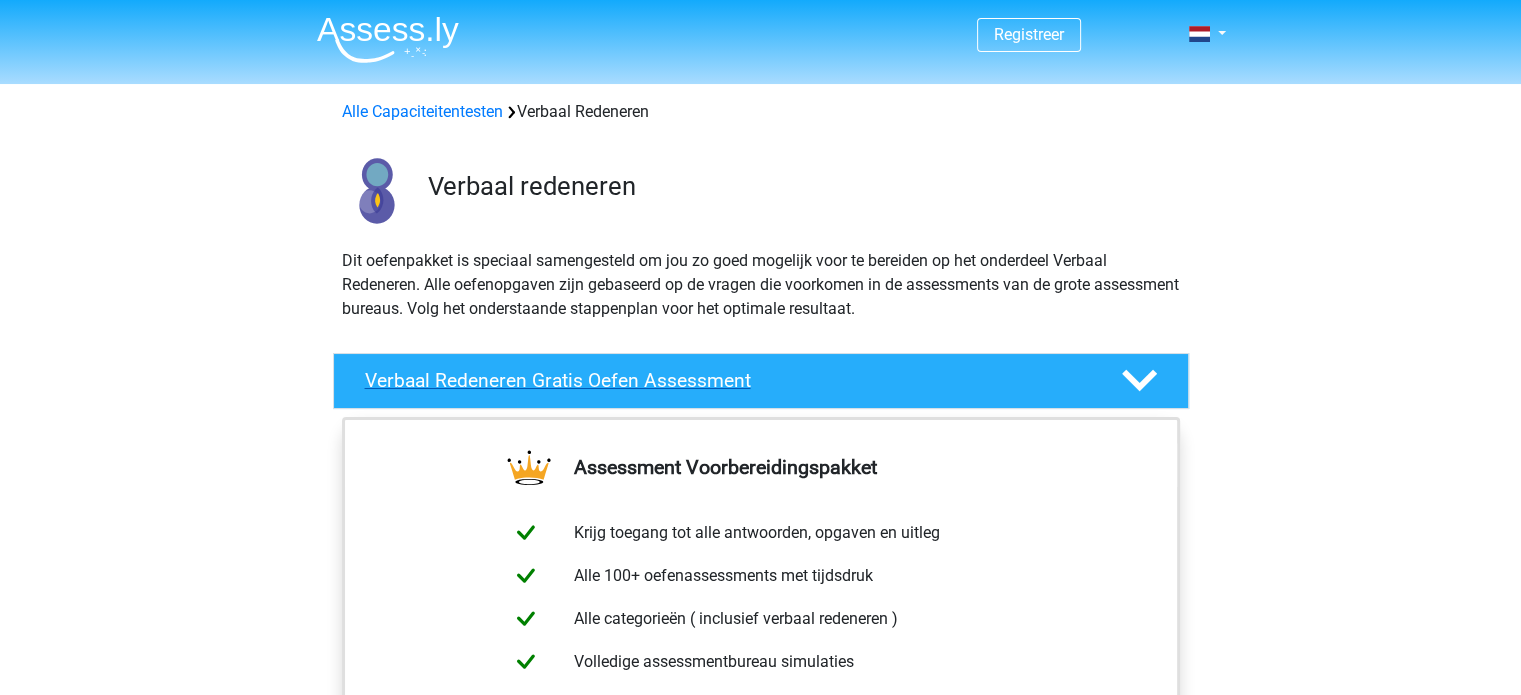 click on "Verbaal Redeneren
Gratis Oefen Assessment" at bounding box center (727, 380) 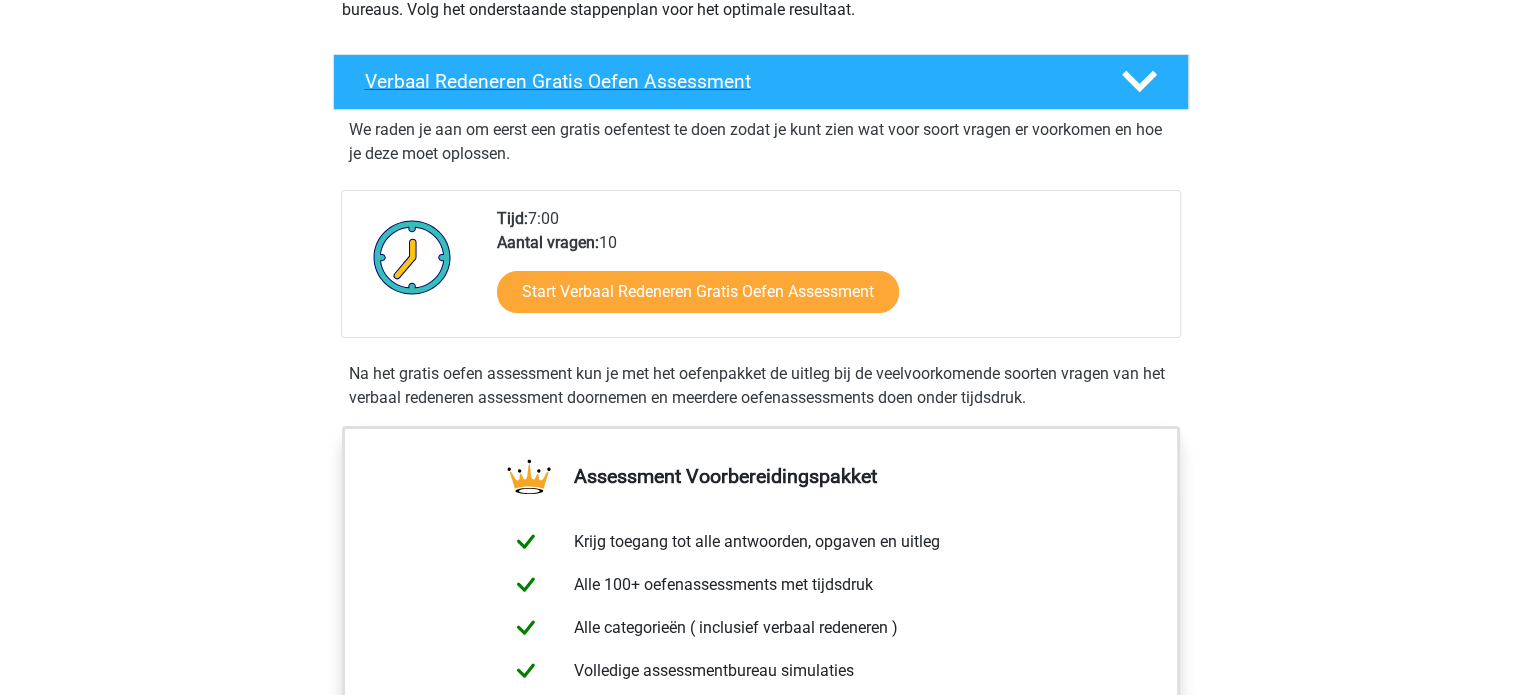 scroll, scrollTop: 295, scrollLeft: 0, axis: vertical 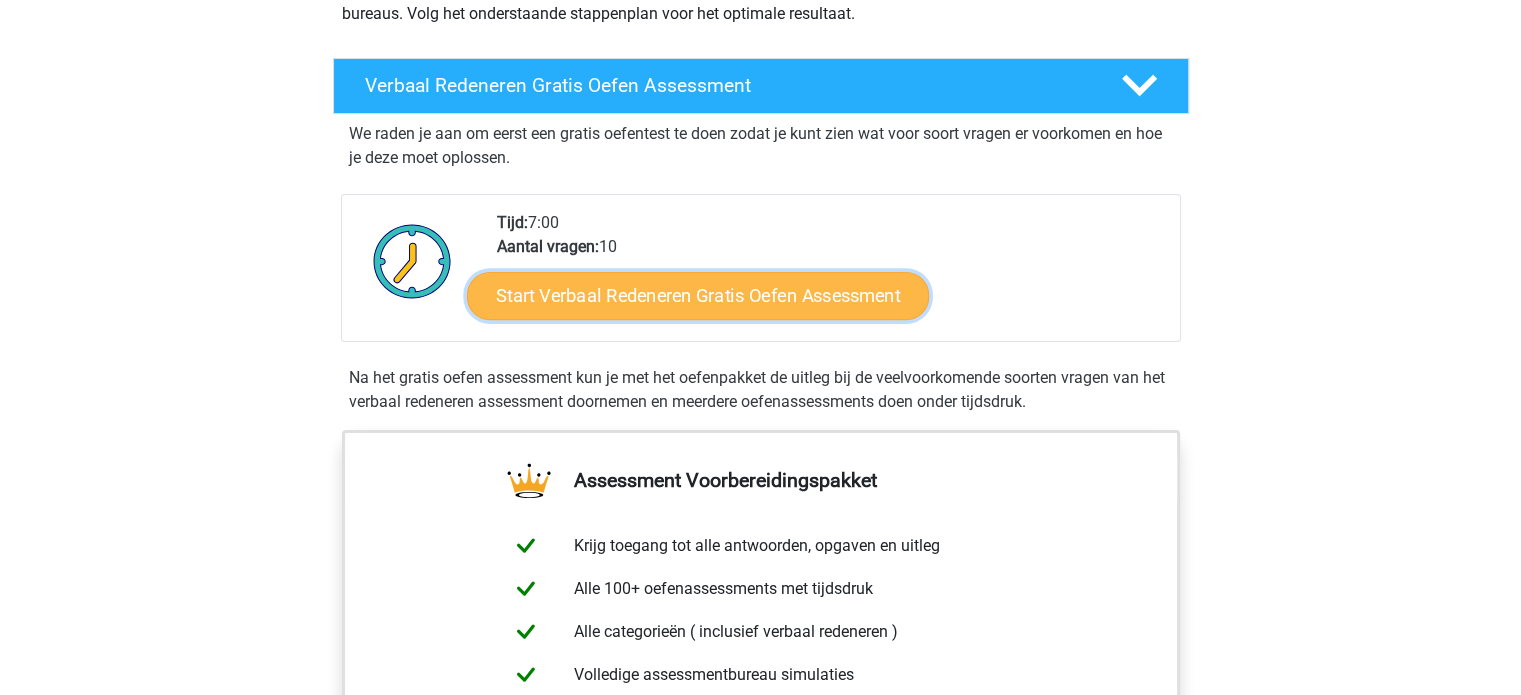 click on "Start Verbaal Redeneren
Gratis Oefen Assessment" at bounding box center (698, 296) 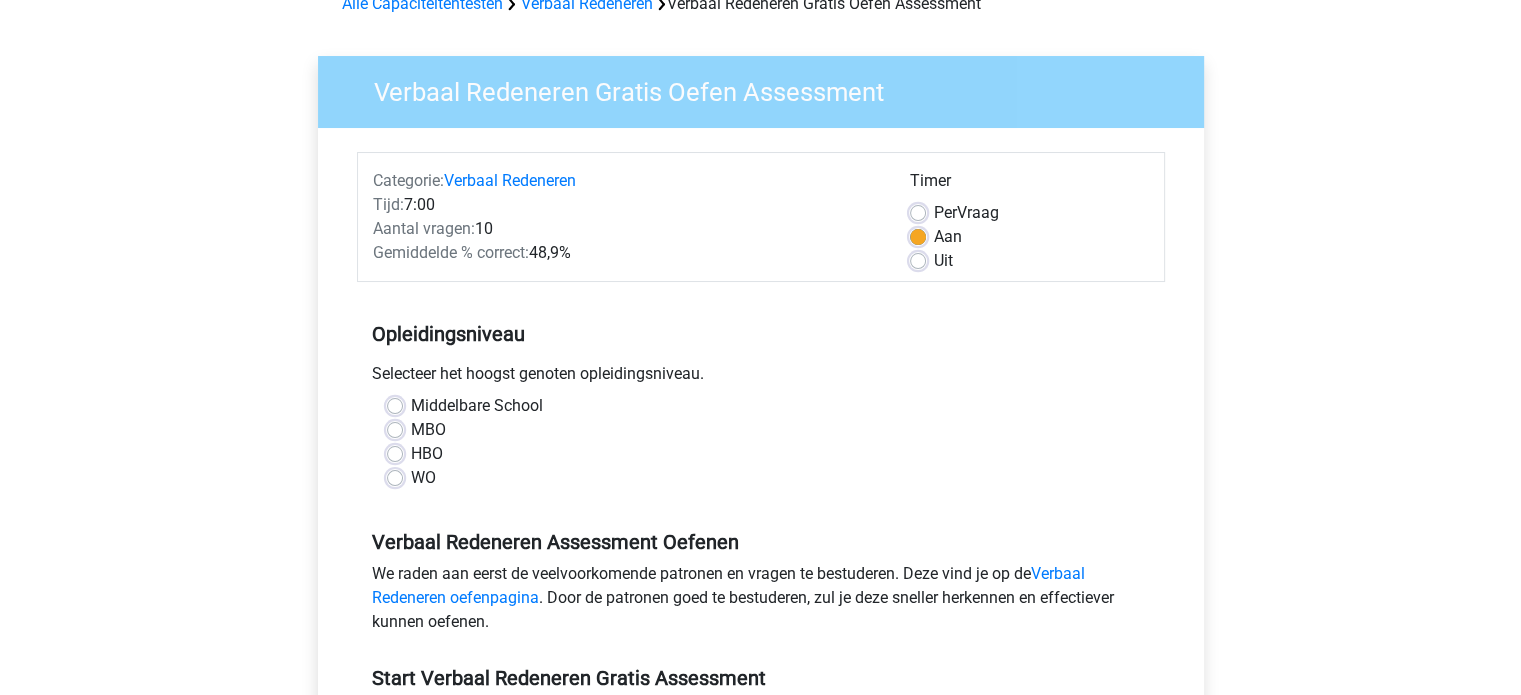 scroll, scrollTop: 114, scrollLeft: 0, axis: vertical 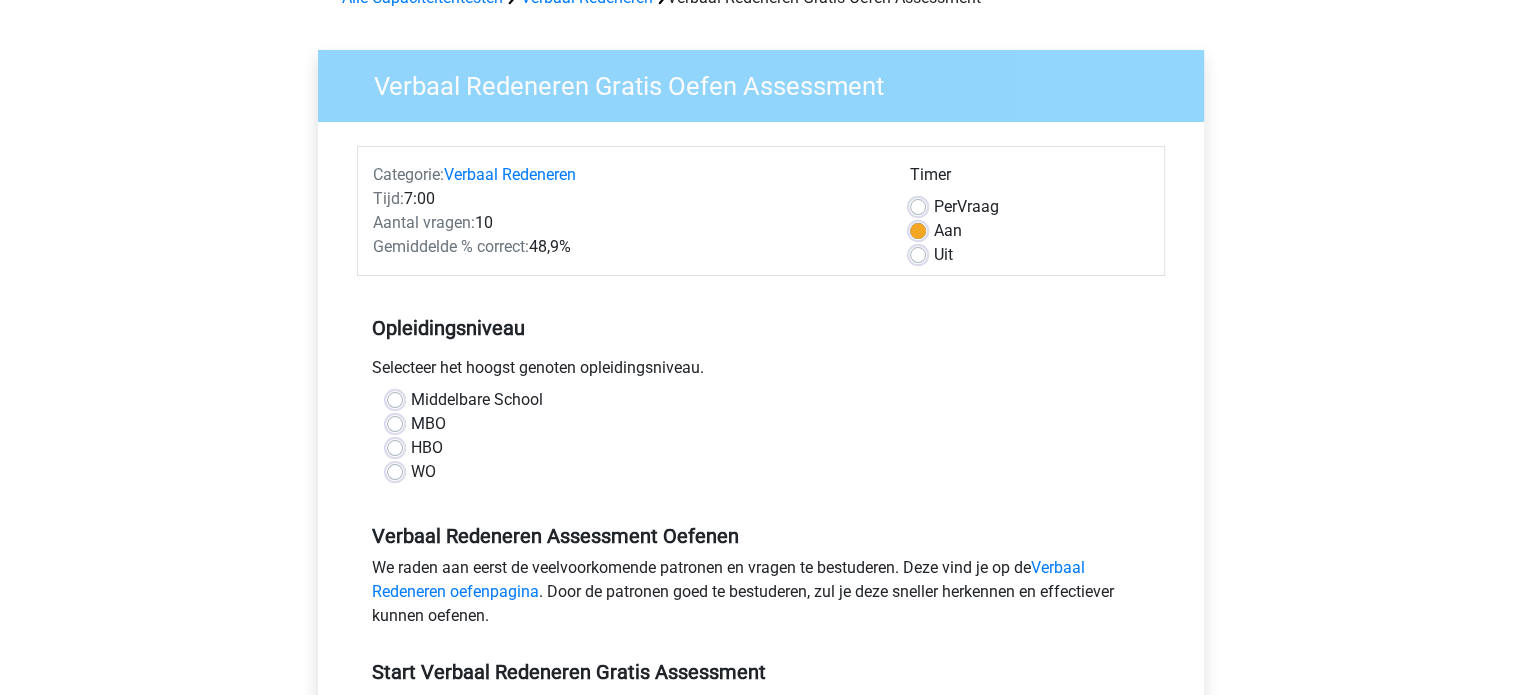 click on "WO" at bounding box center [423, 472] 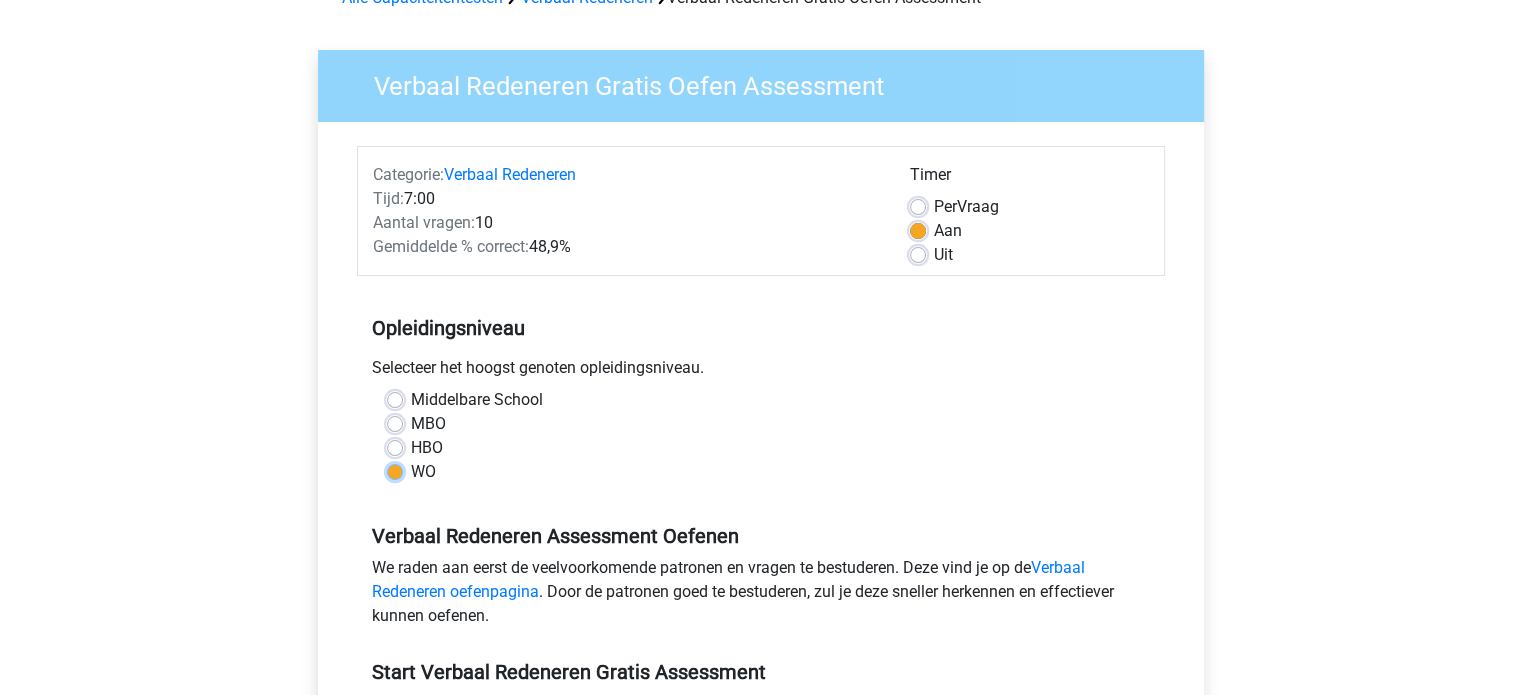 click on "WO" at bounding box center [395, 470] 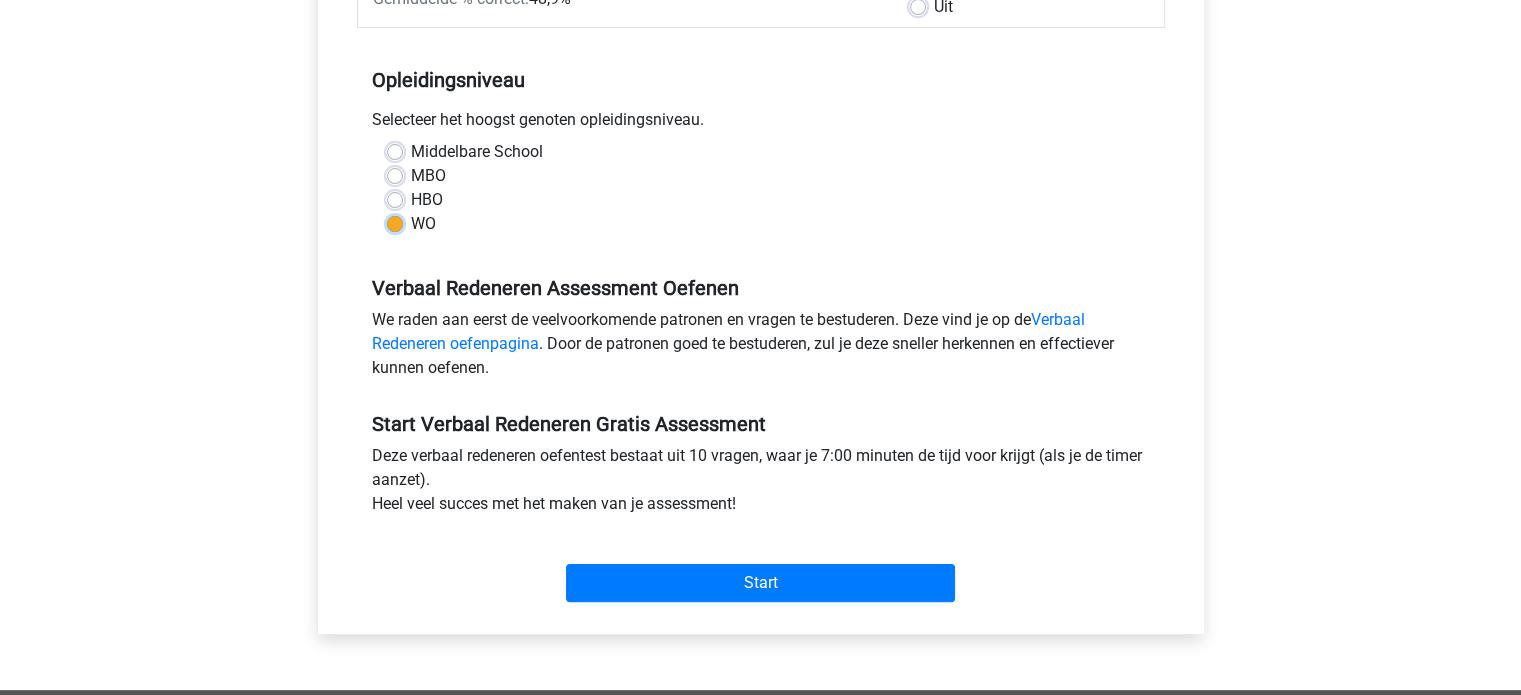 scroll, scrollTop: 422, scrollLeft: 0, axis: vertical 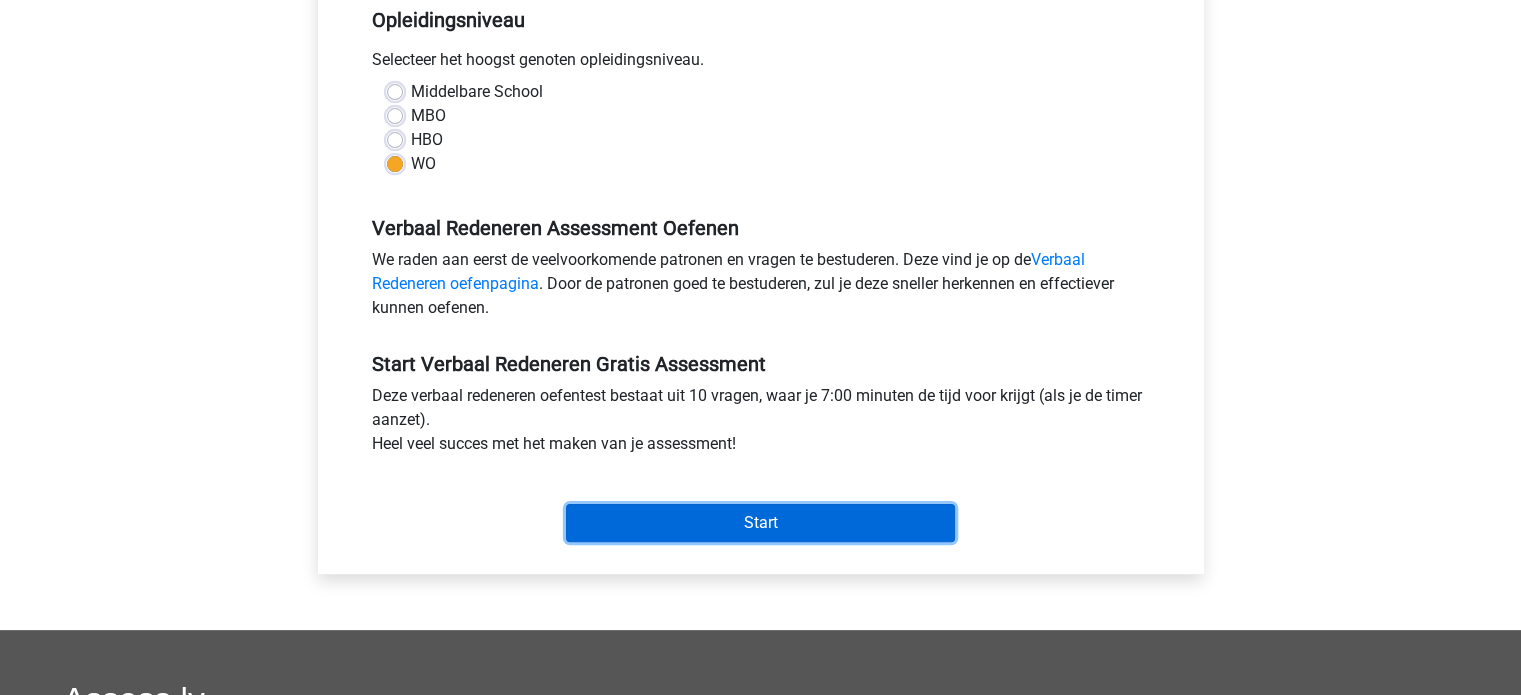 click on "Start" at bounding box center [760, 523] 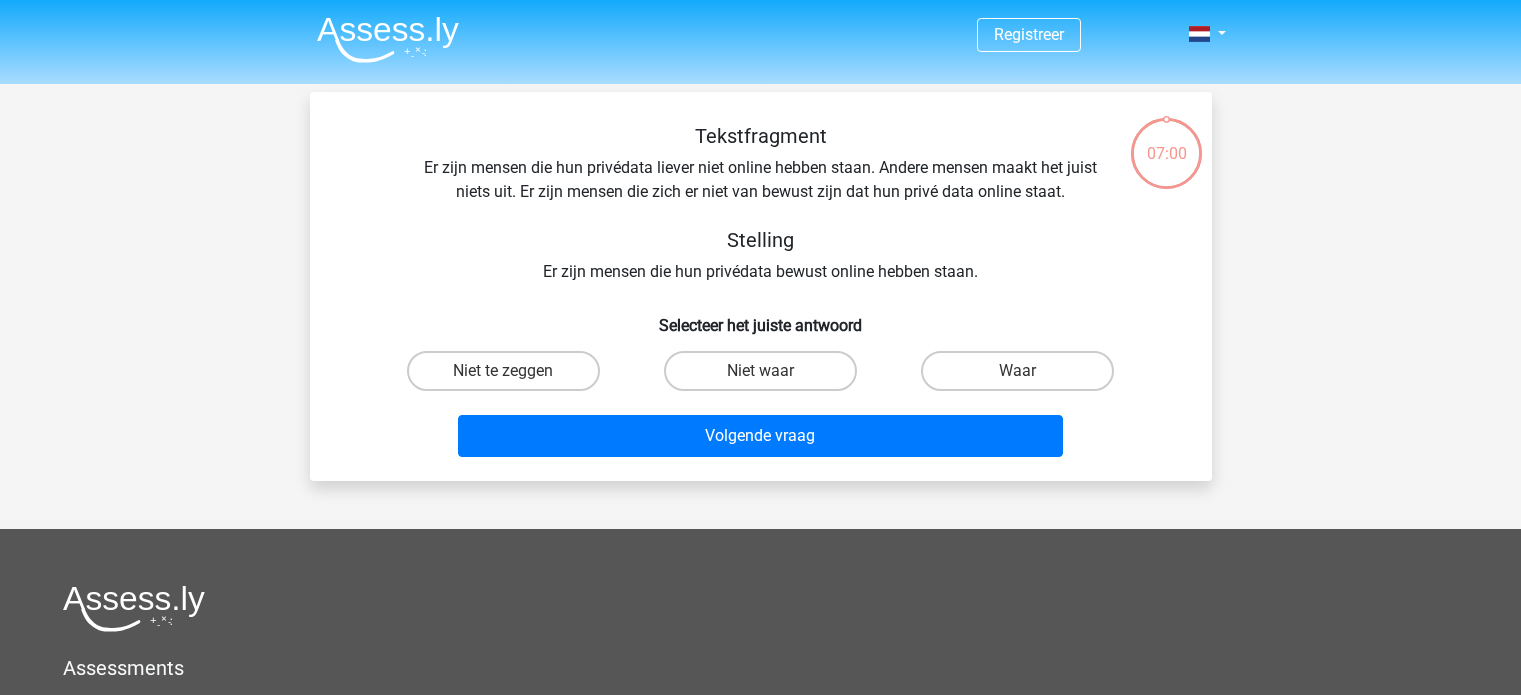 scroll, scrollTop: 0, scrollLeft: 0, axis: both 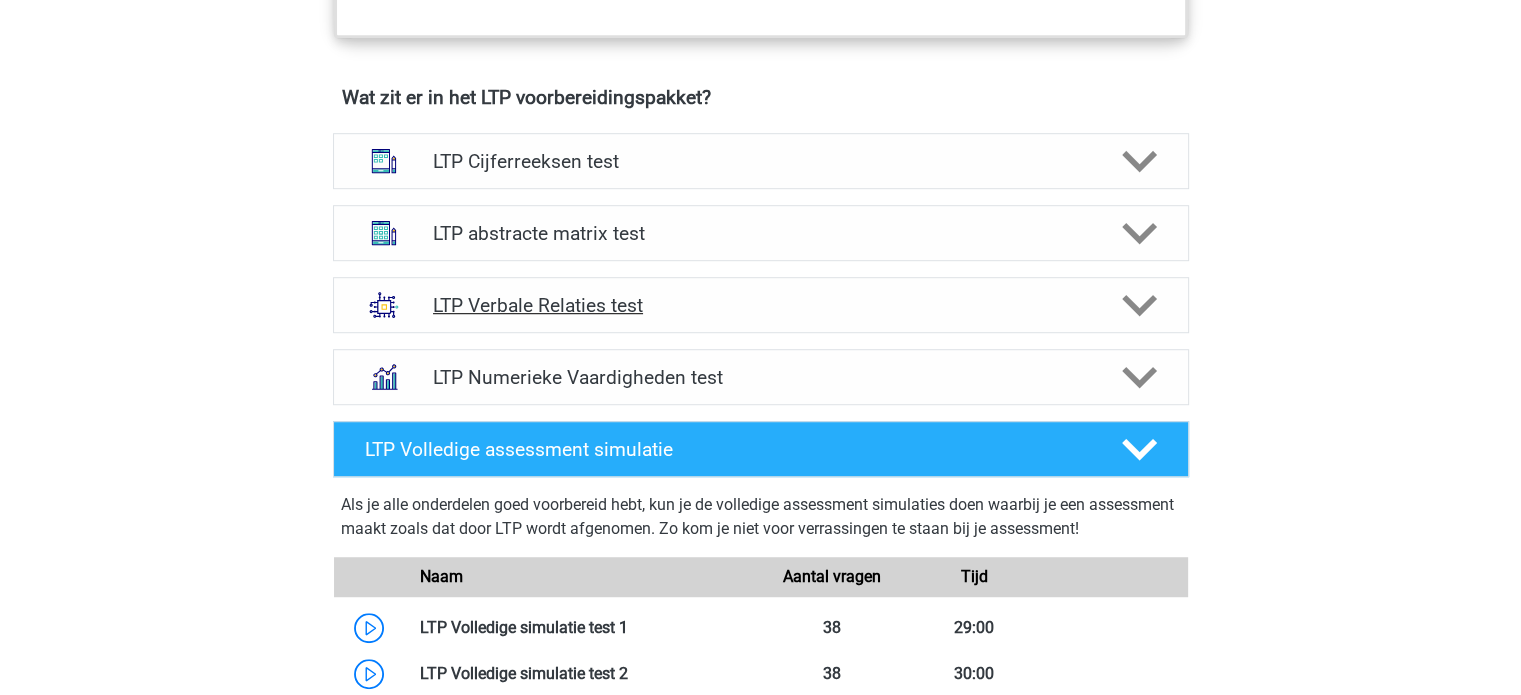 click on "LTP Verbale Relaties test" at bounding box center [760, 305] 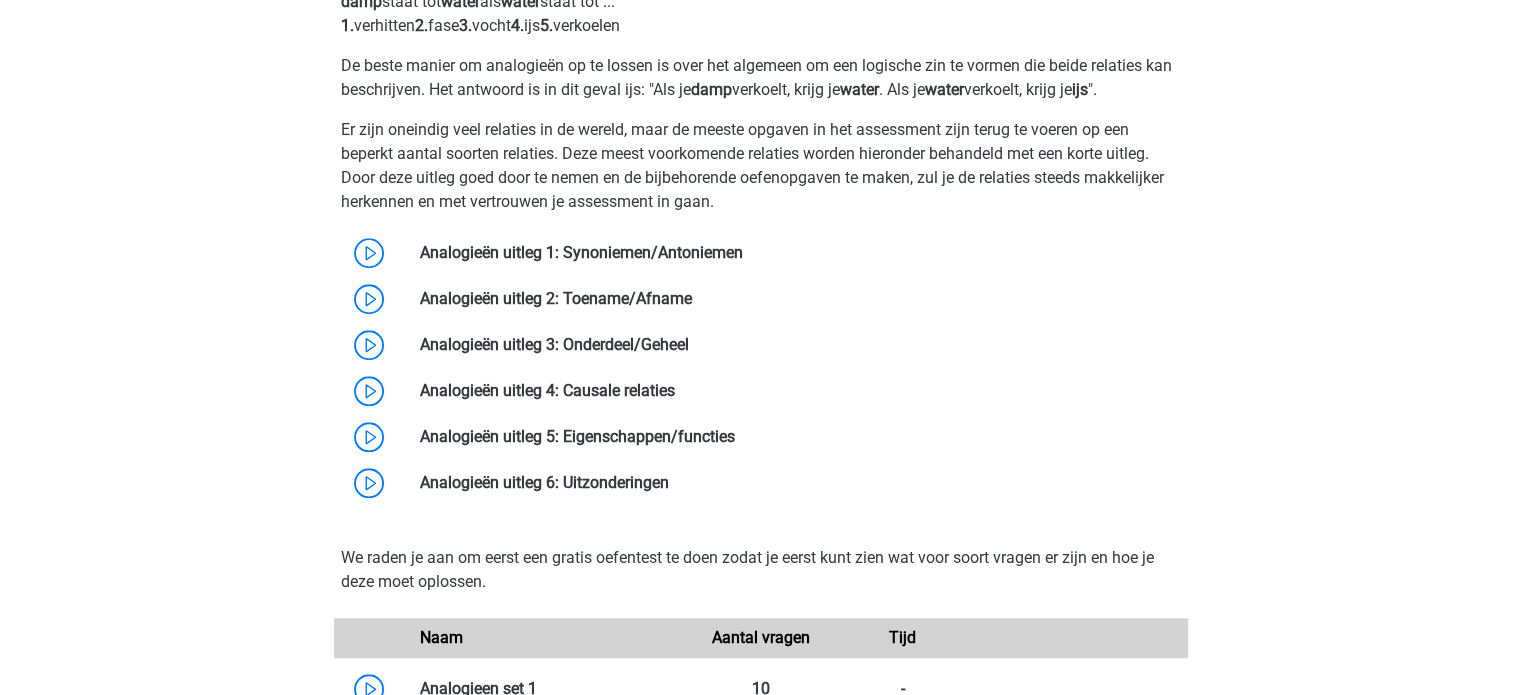 scroll, scrollTop: 1644, scrollLeft: 0, axis: vertical 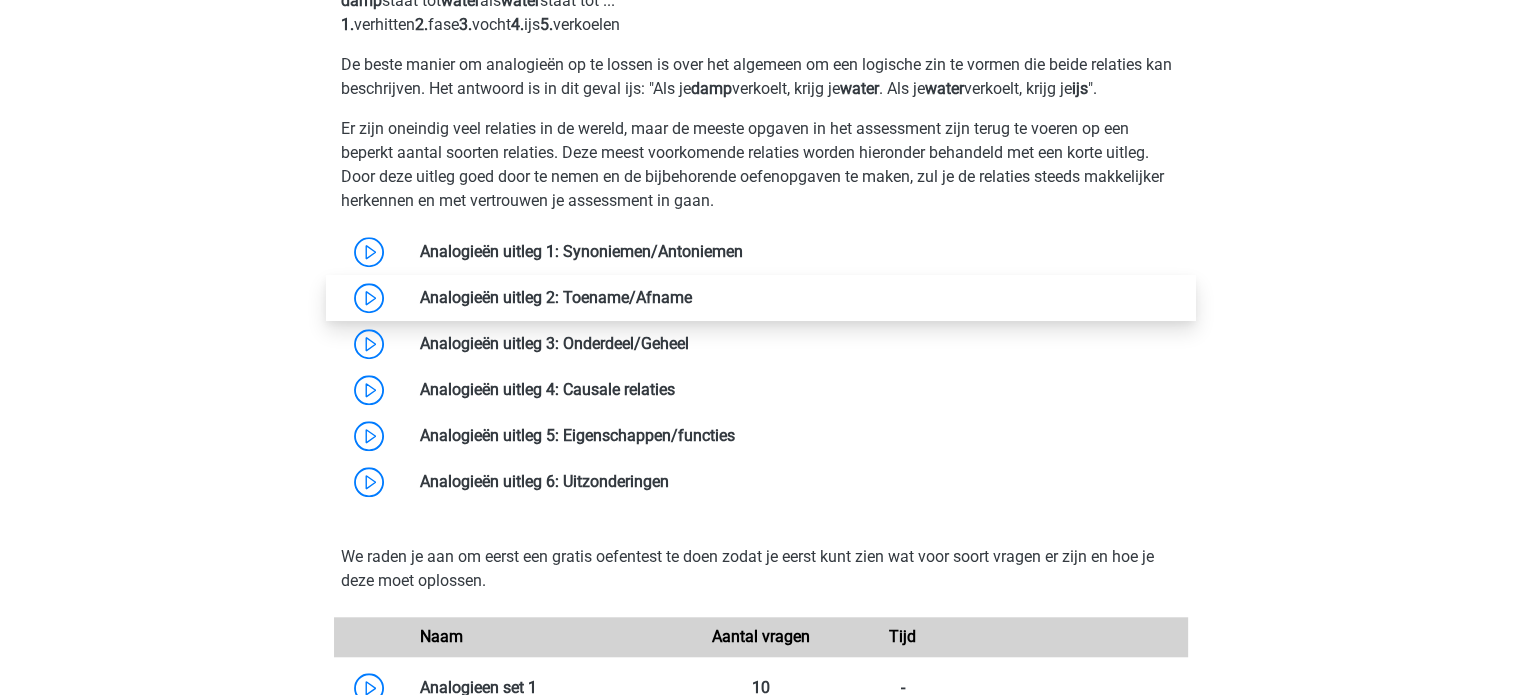 click at bounding box center [692, 297] 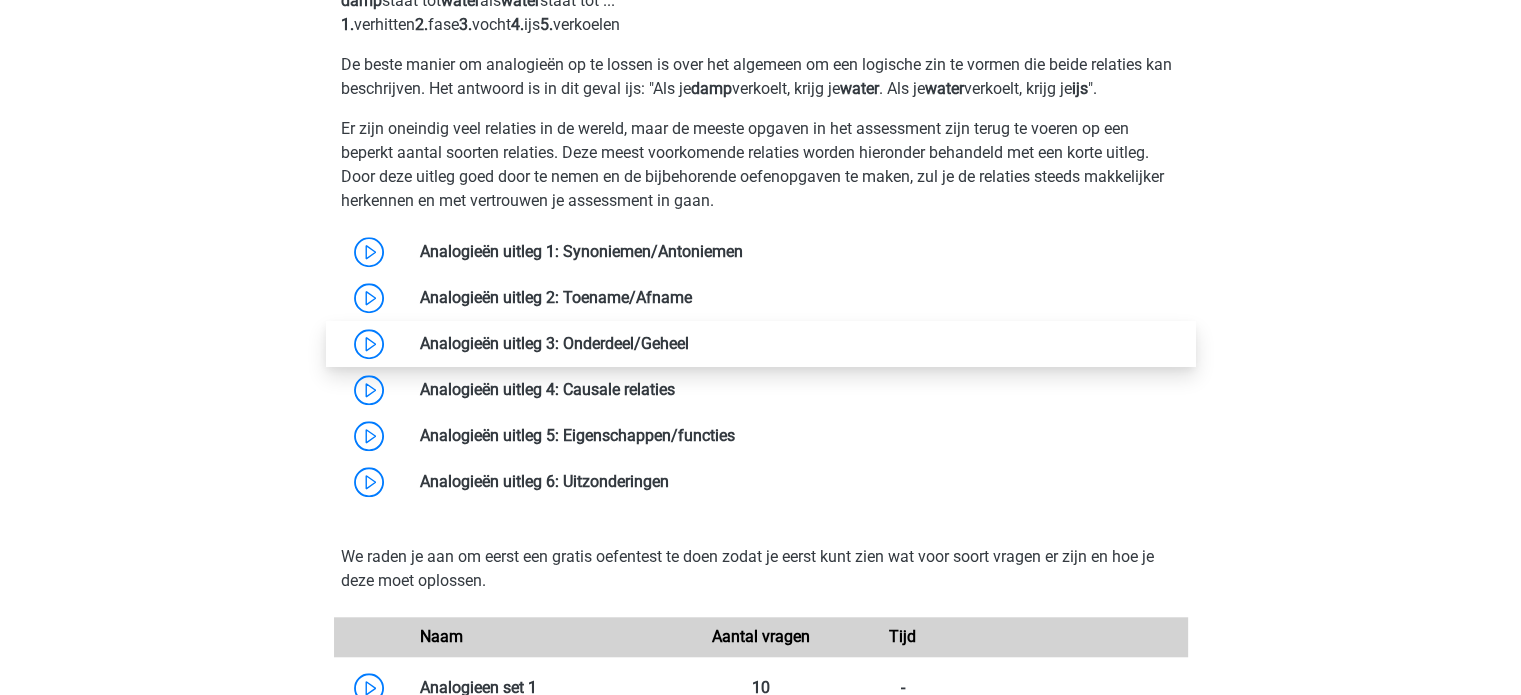 click at bounding box center (689, 343) 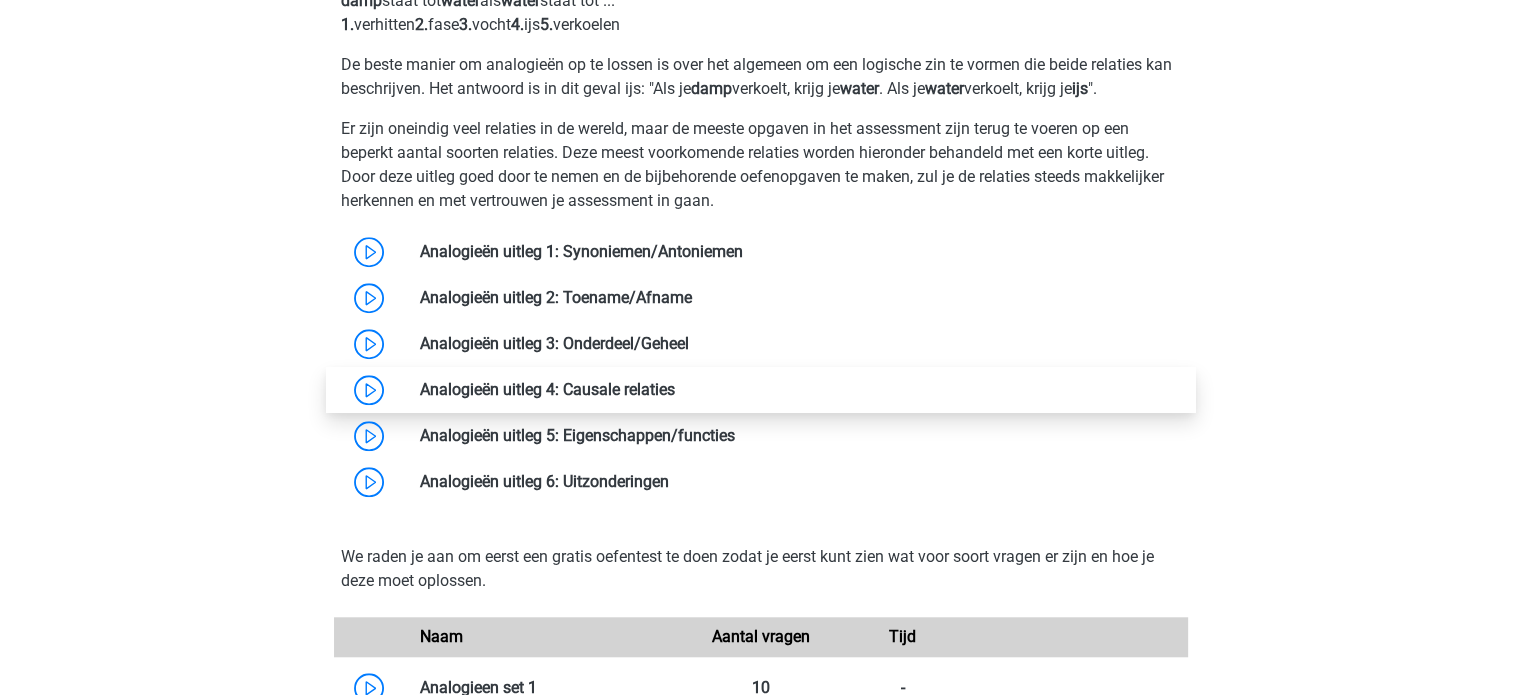 click at bounding box center (675, 389) 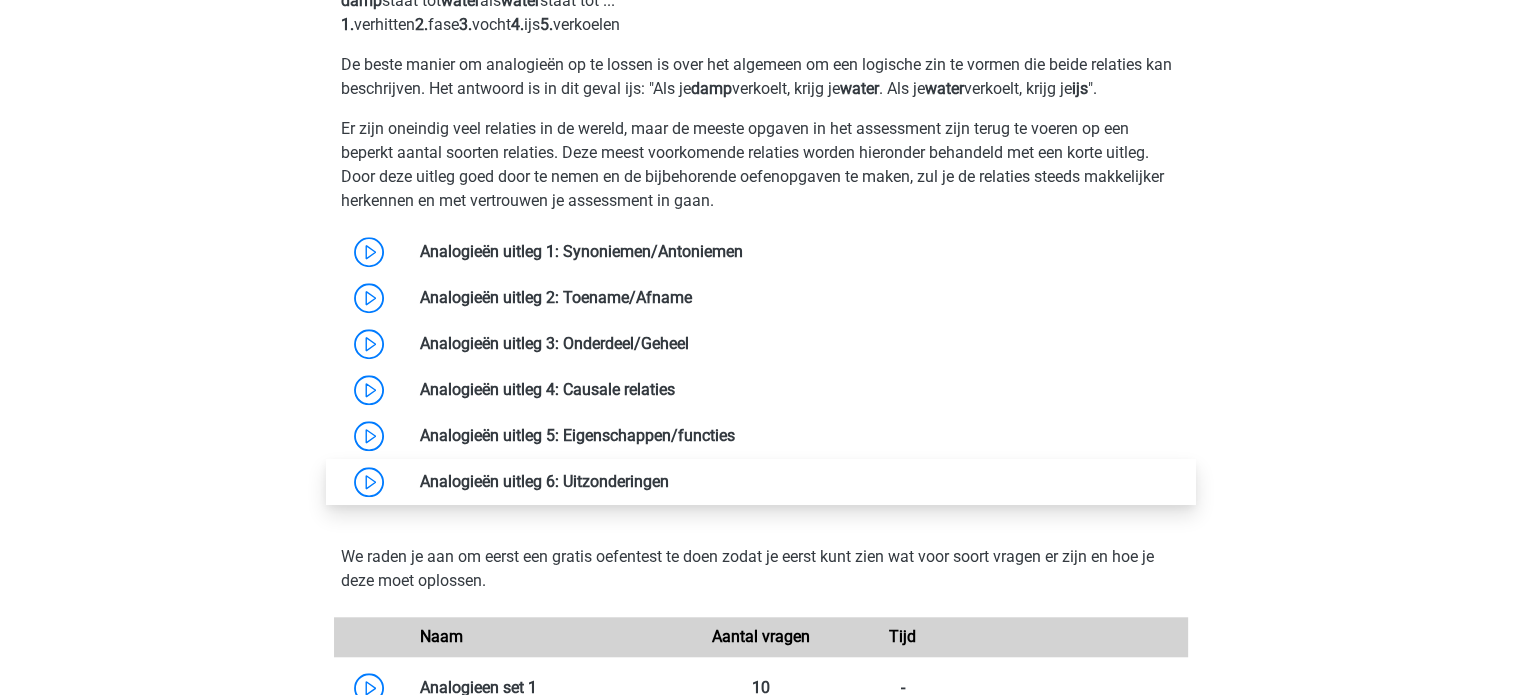 click at bounding box center (669, 481) 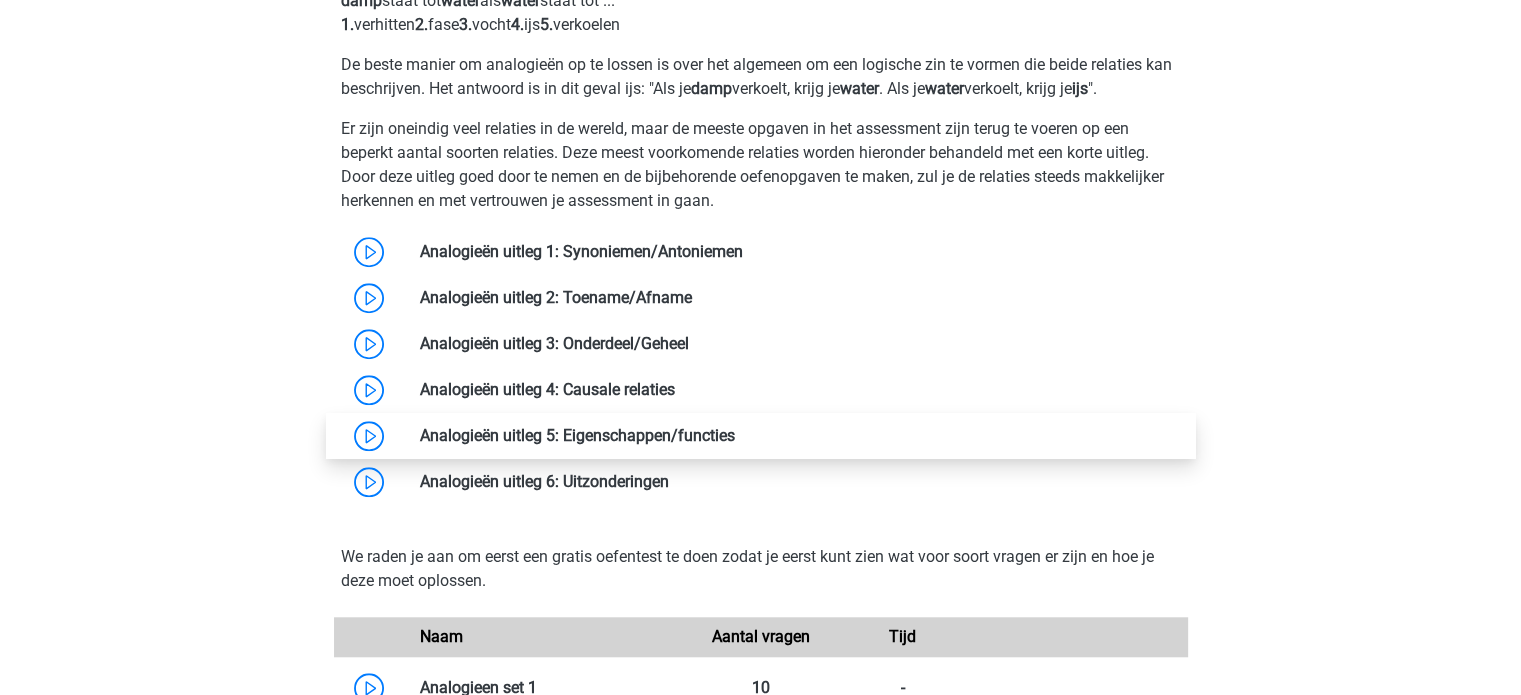 click at bounding box center [735, 435] 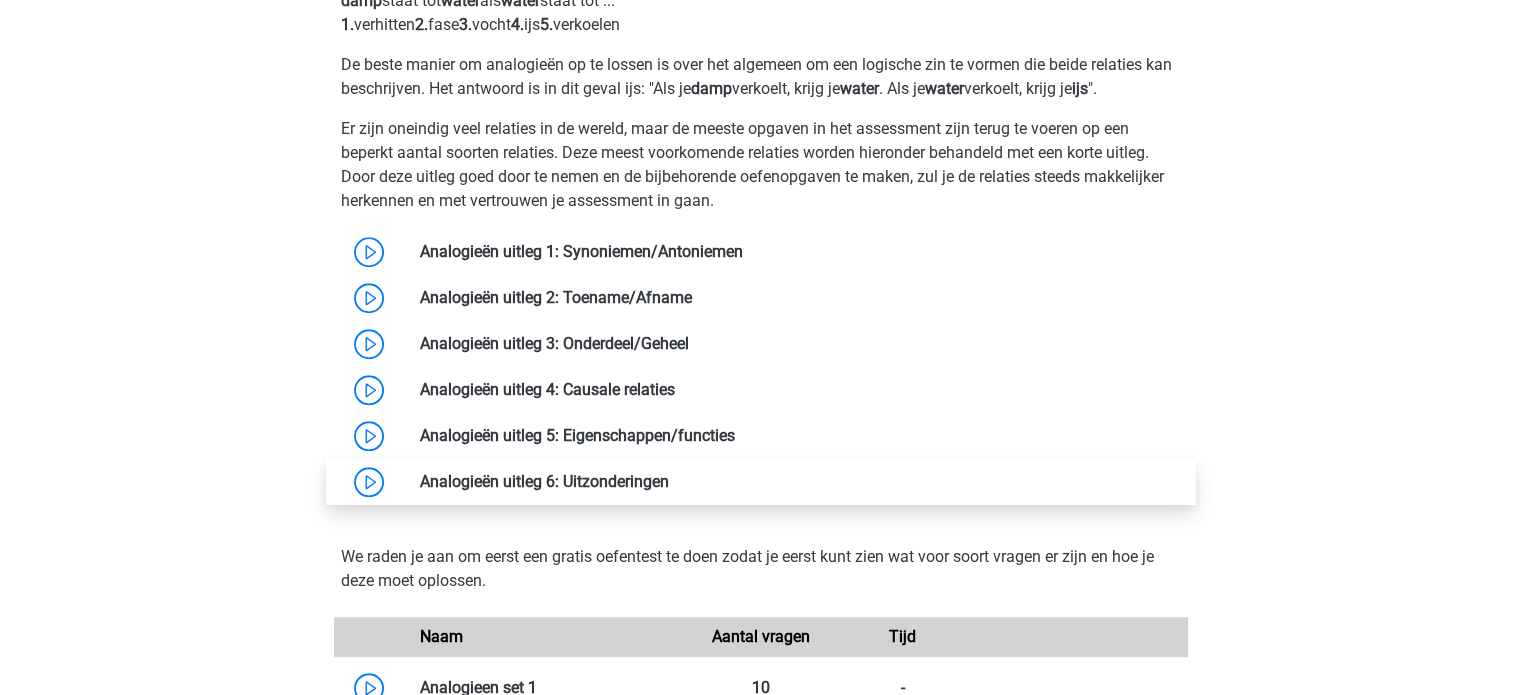 click at bounding box center (669, 481) 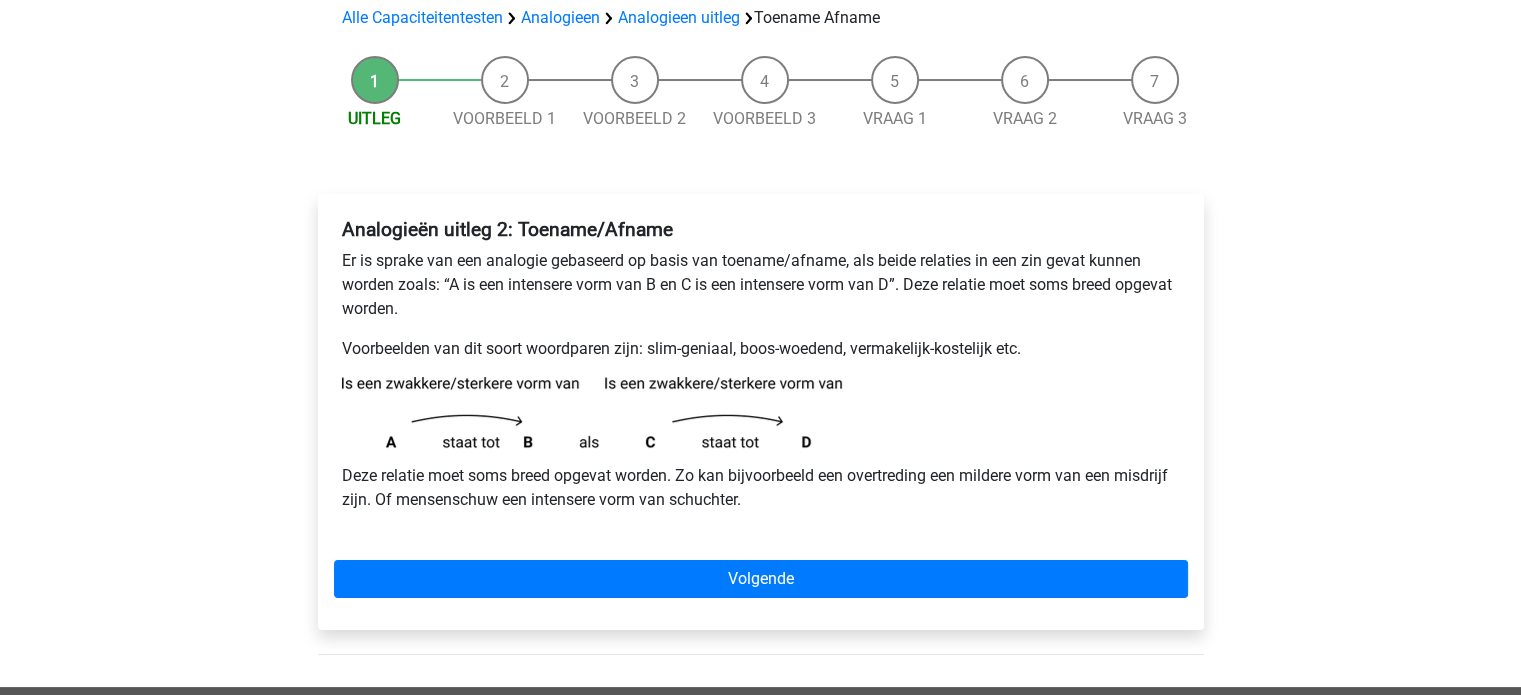 scroll, scrollTop: 160, scrollLeft: 0, axis: vertical 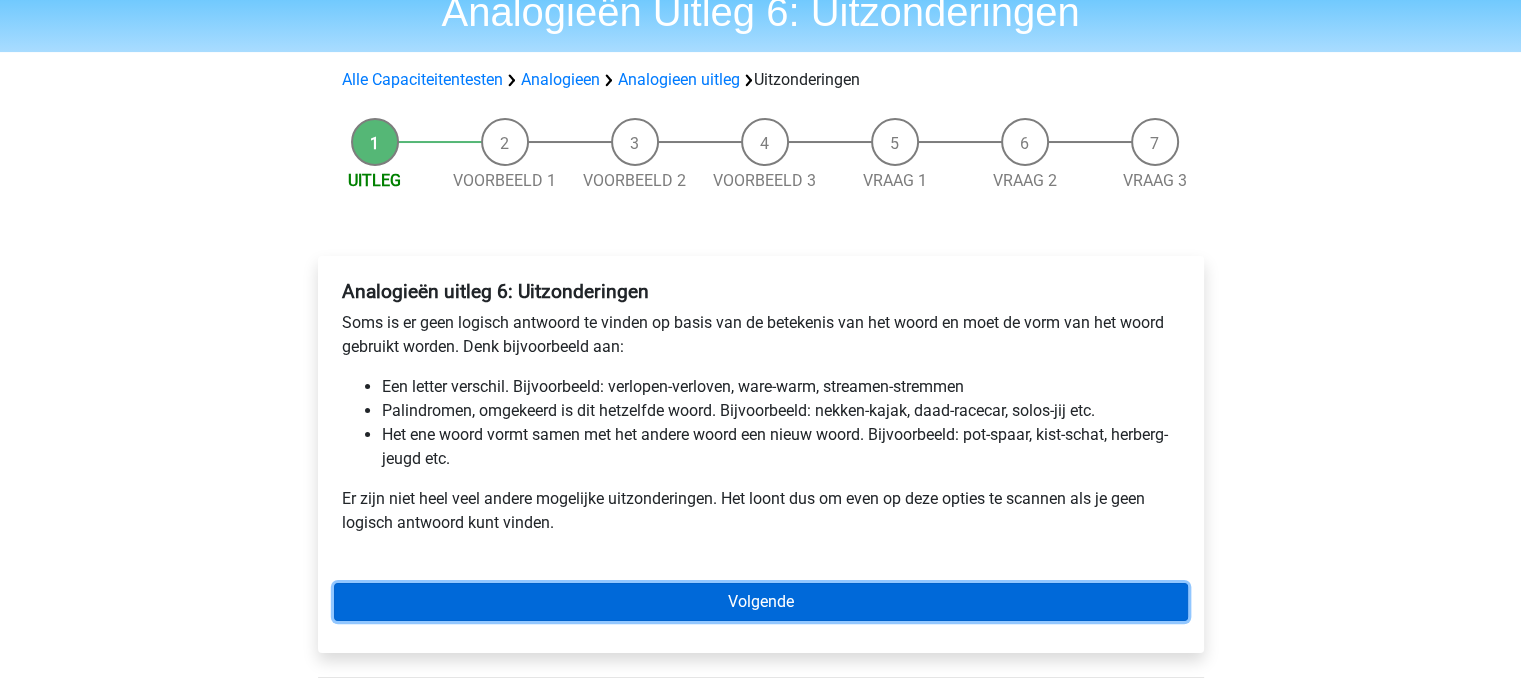 click on "Volgende" at bounding box center [761, 602] 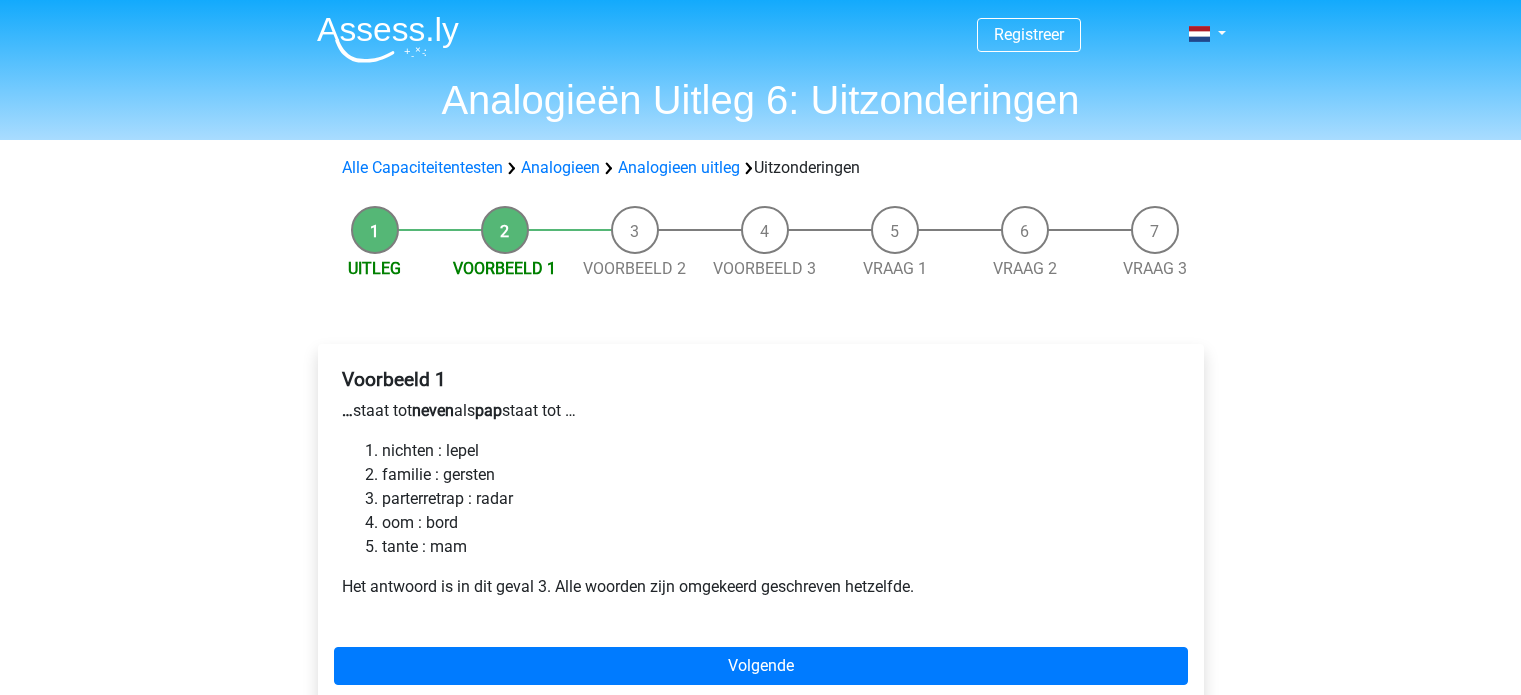 scroll, scrollTop: 0, scrollLeft: 0, axis: both 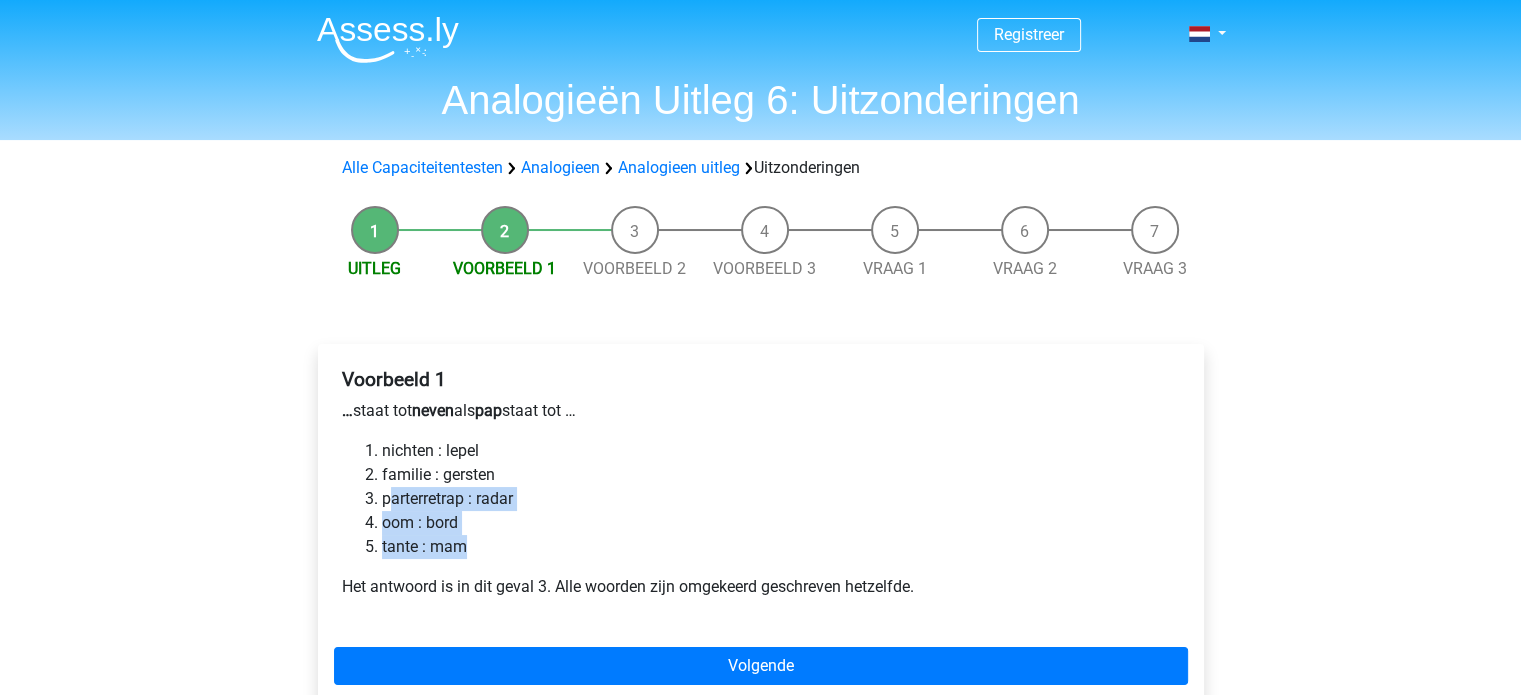 drag, startPoint x: 392, startPoint y: 500, endPoint x: 603, endPoint y: 556, distance: 218.30484 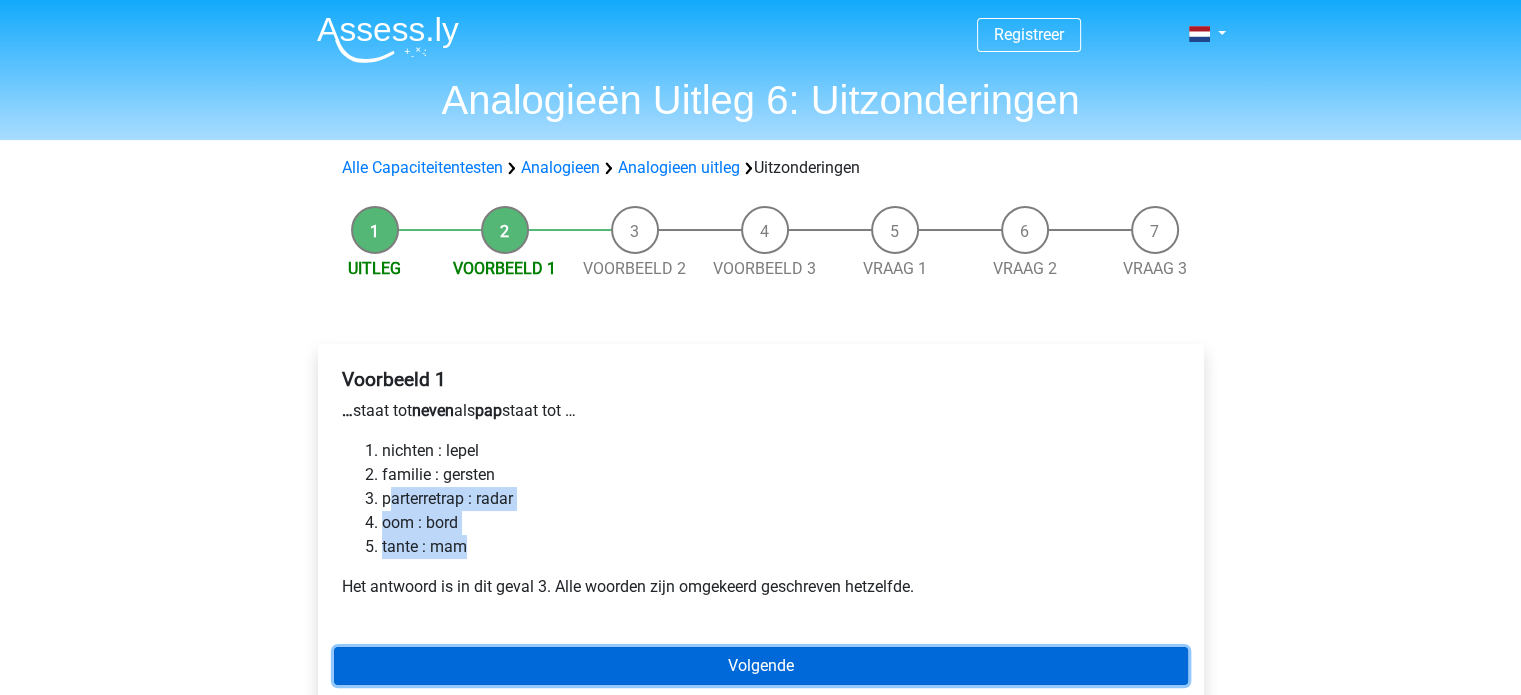 click on "Volgende" at bounding box center (761, 666) 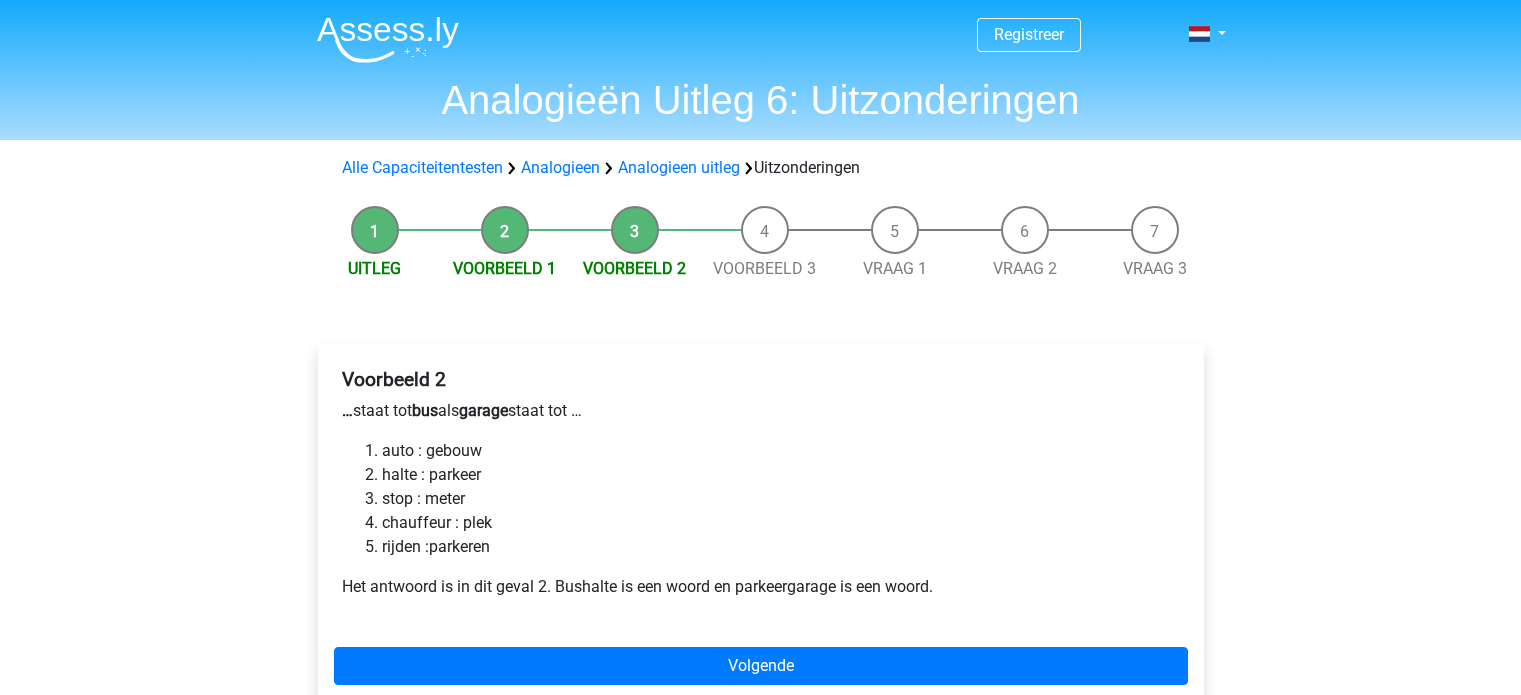 scroll, scrollTop: 0, scrollLeft: 0, axis: both 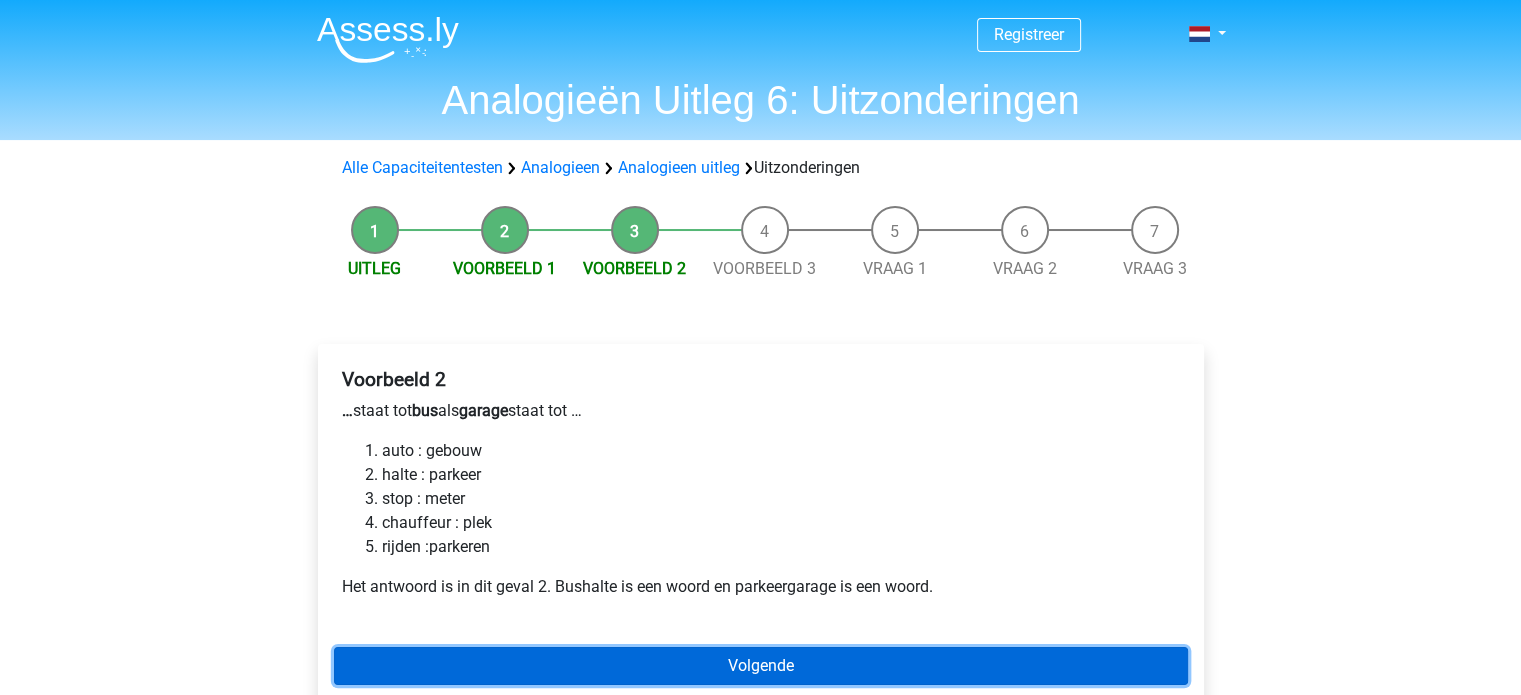 click on "Volgende" at bounding box center [761, 666] 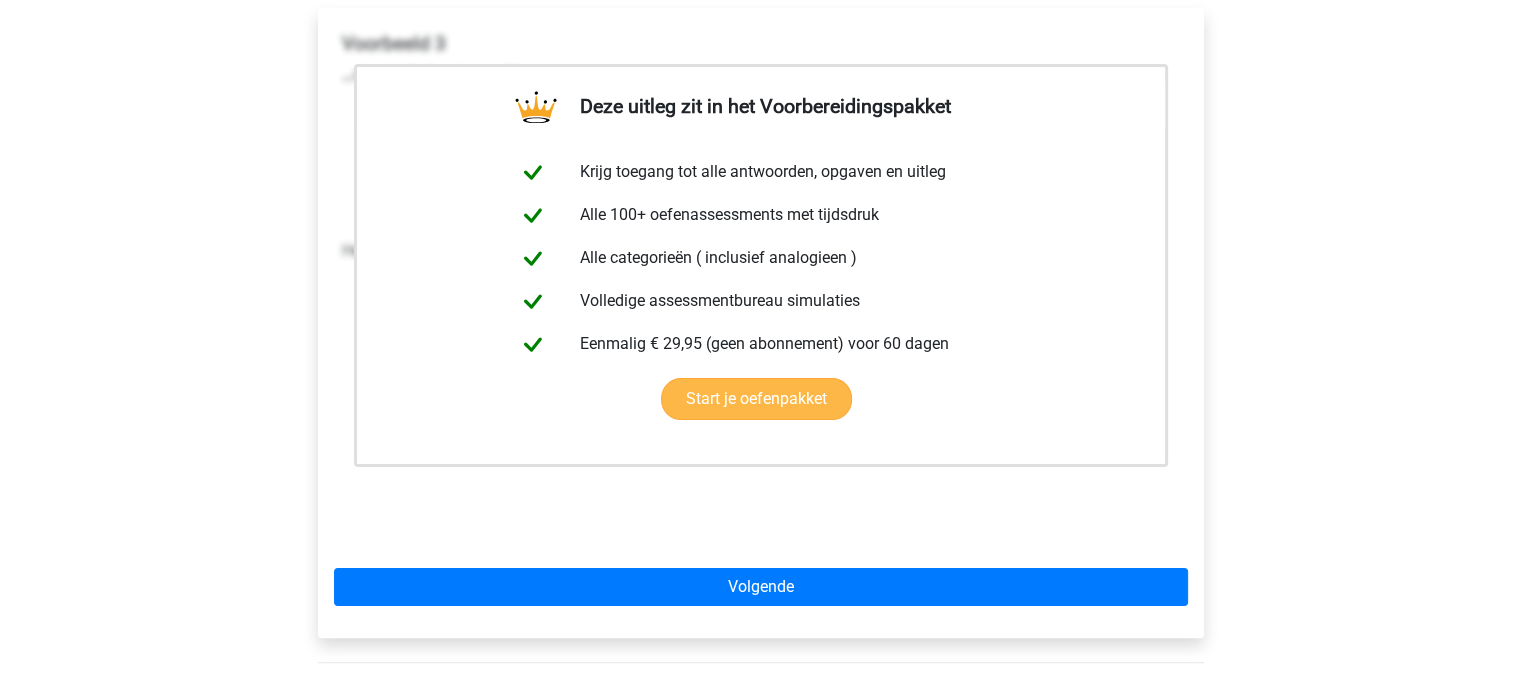 scroll, scrollTop: 339, scrollLeft: 0, axis: vertical 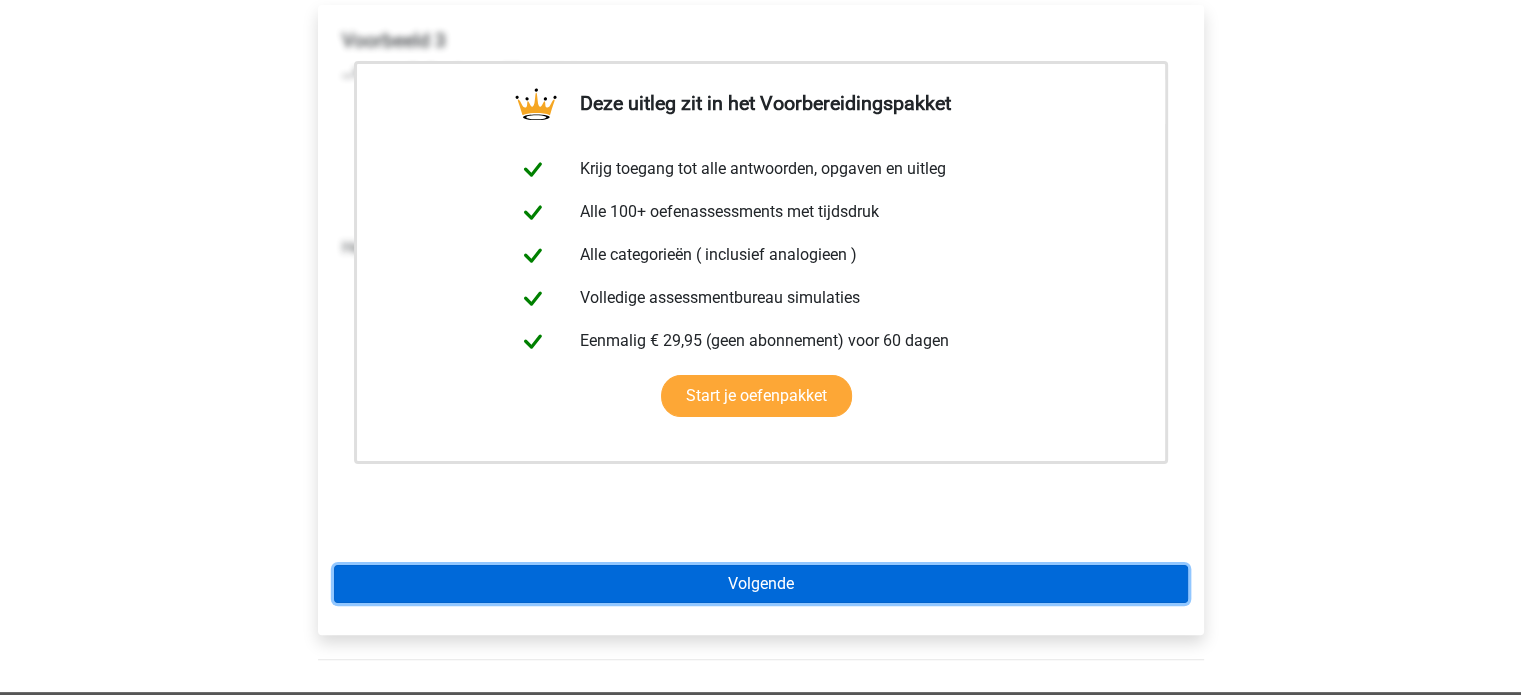 click on "Volgende" at bounding box center [761, 584] 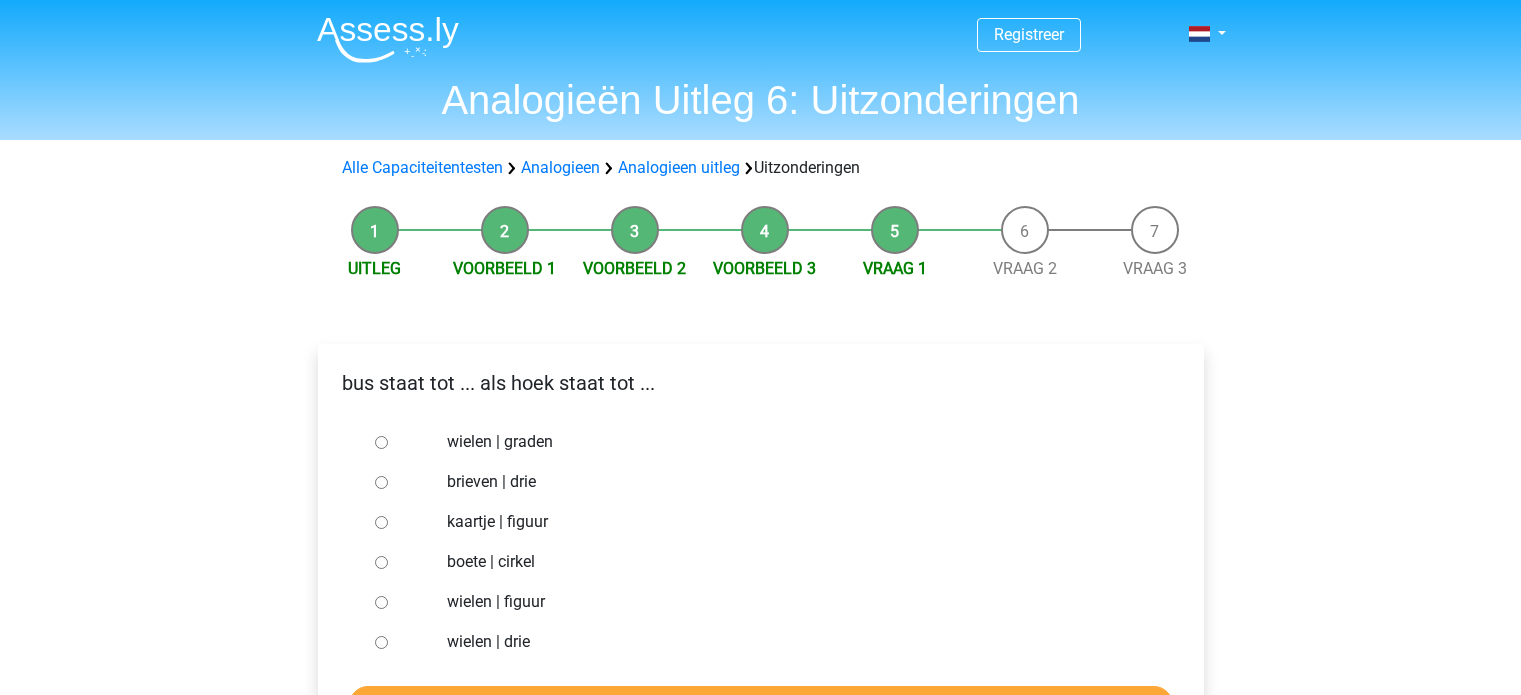 scroll, scrollTop: 0, scrollLeft: 0, axis: both 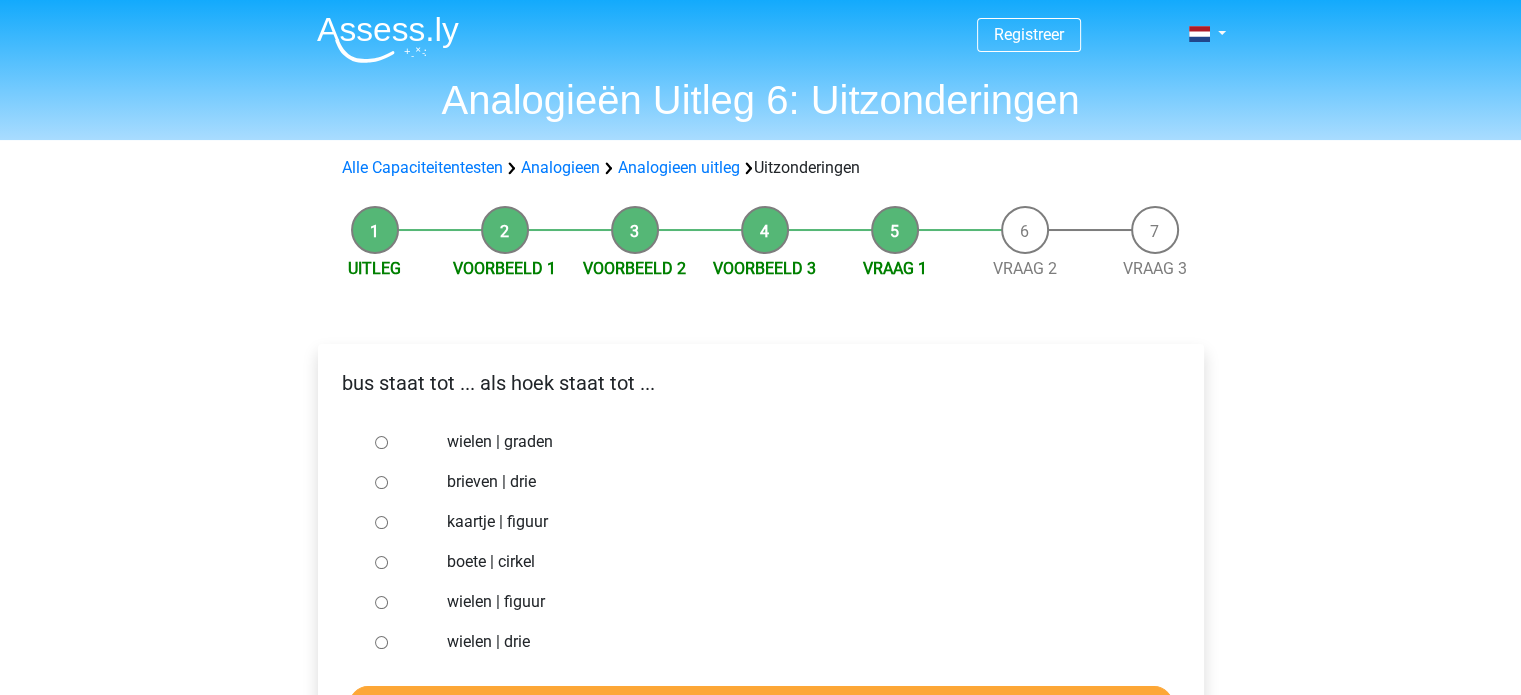 click on "brieven | drie" at bounding box center (381, 482) 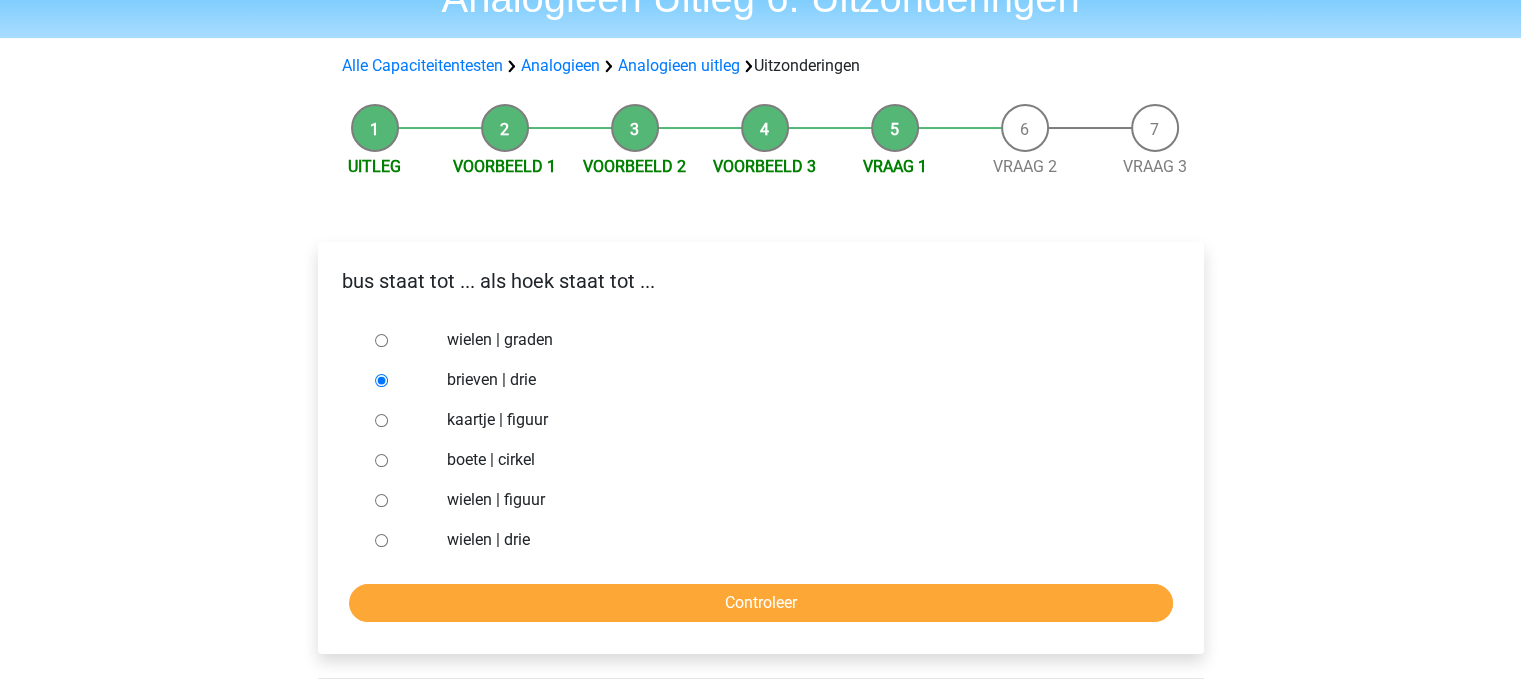 scroll, scrollTop: 104, scrollLeft: 0, axis: vertical 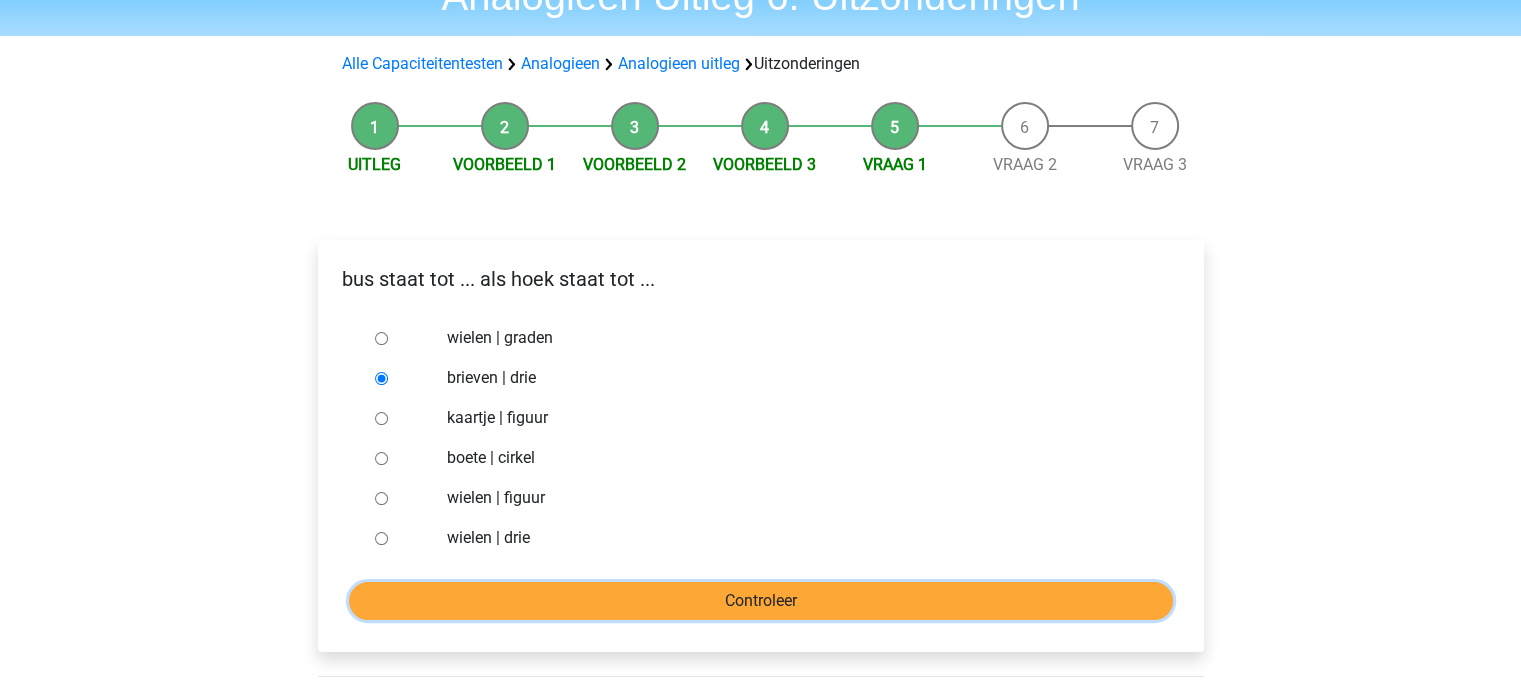 click on "Controleer" at bounding box center (761, 601) 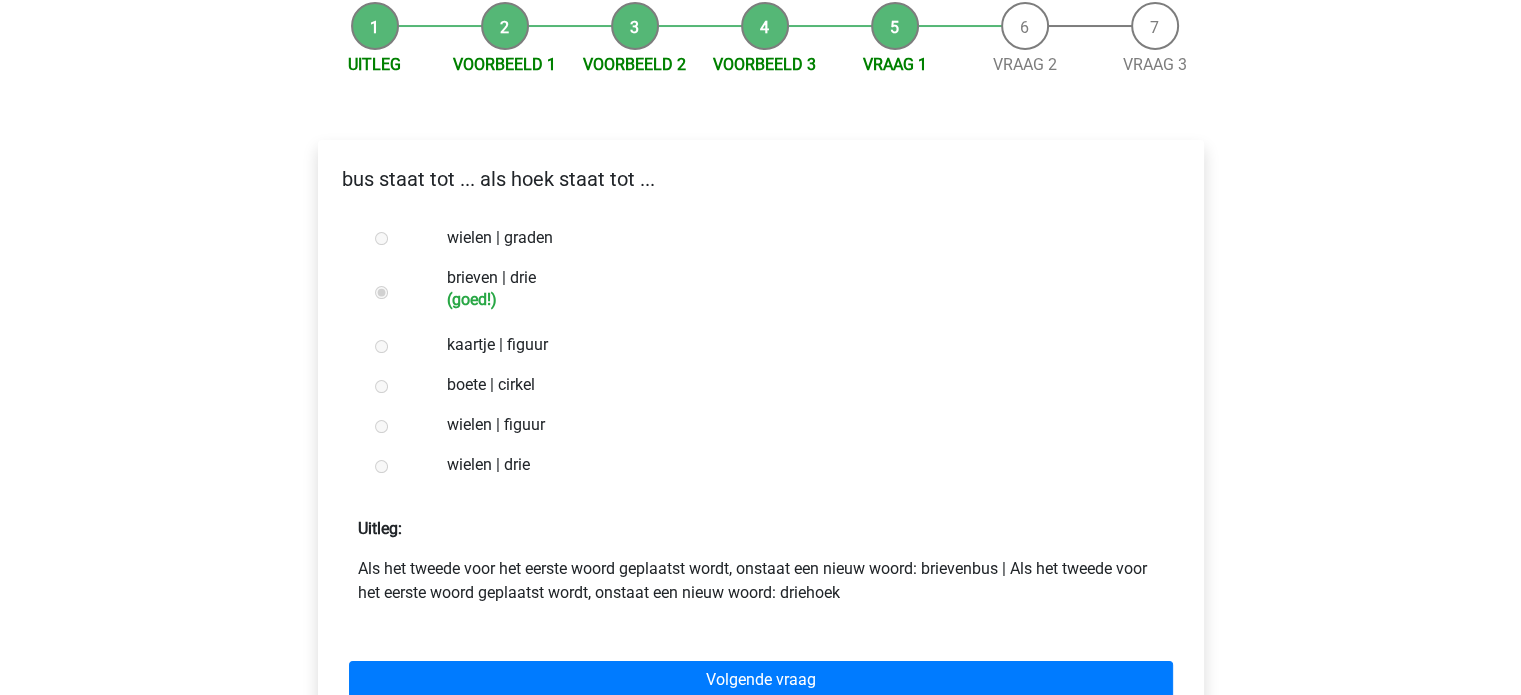 scroll, scrollTop: 211, scrollLeft: 0, axis: vertical 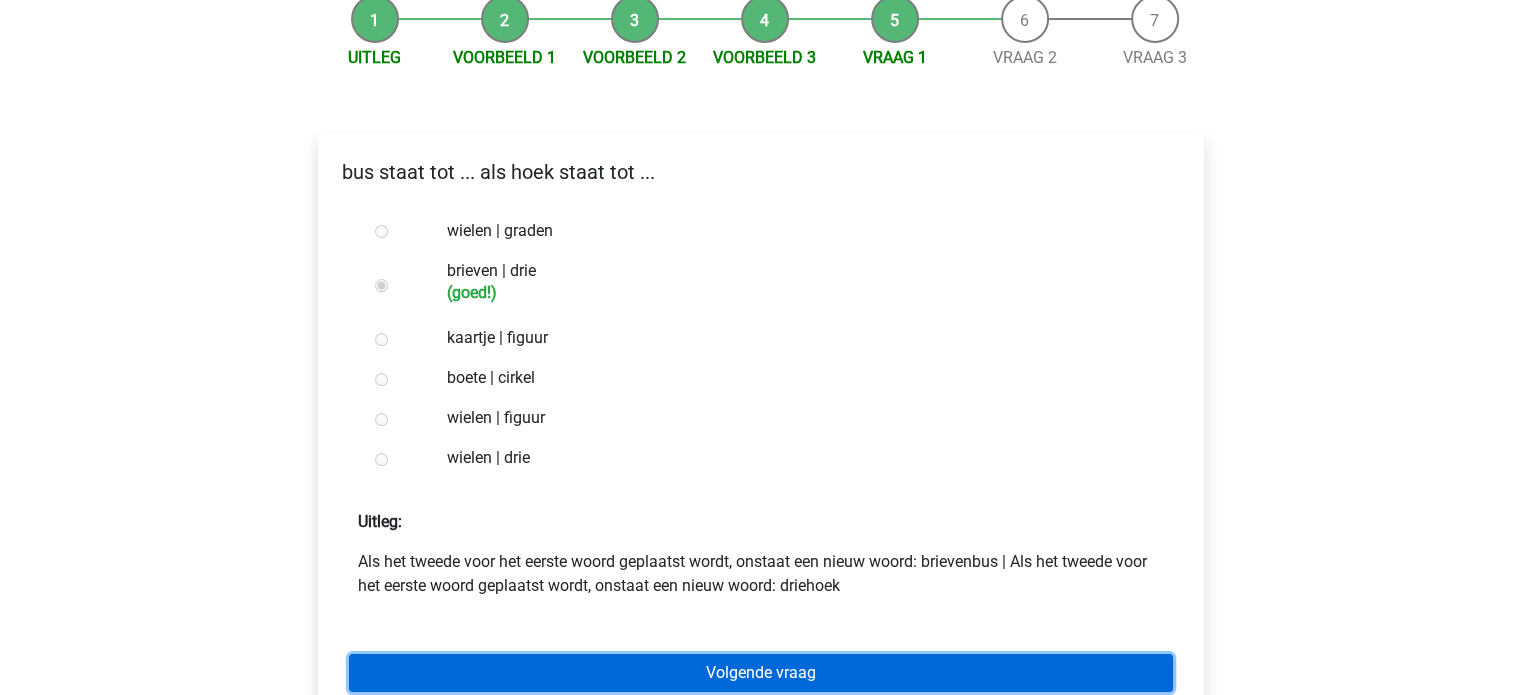 click on "Volgende vraag" at bounding box center (761, 673) 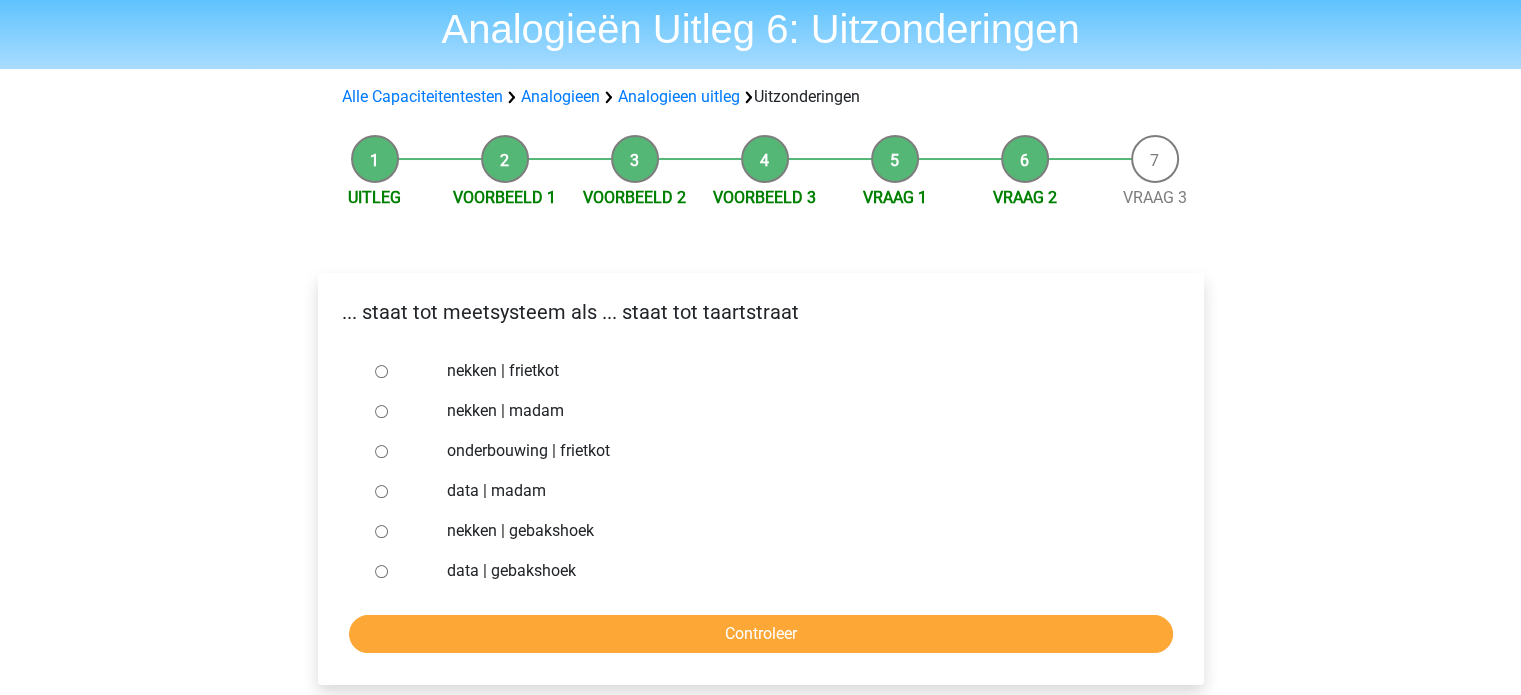 scroll, scrollTop: 76, scrollLeft: 0, axis: vertical 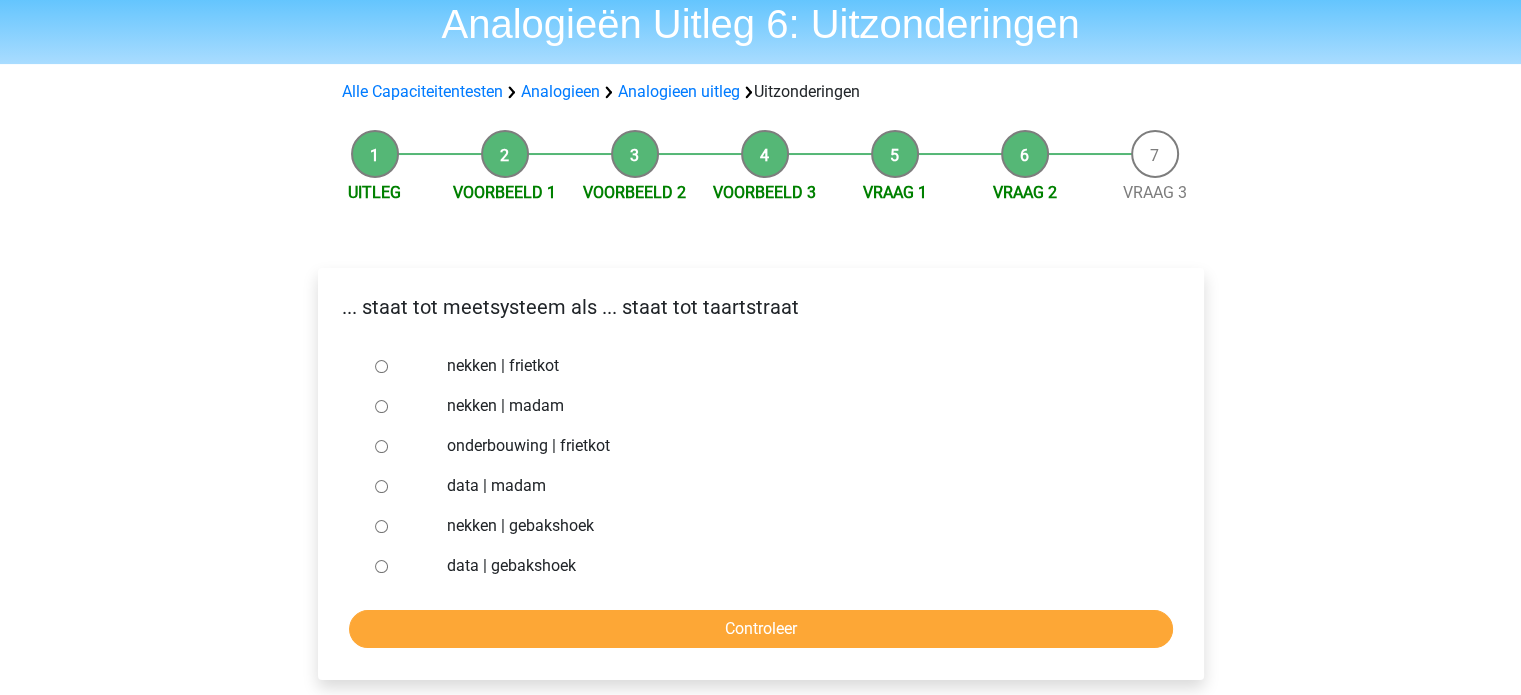 click on "nekken | madam" at bounding box center (381, 406) 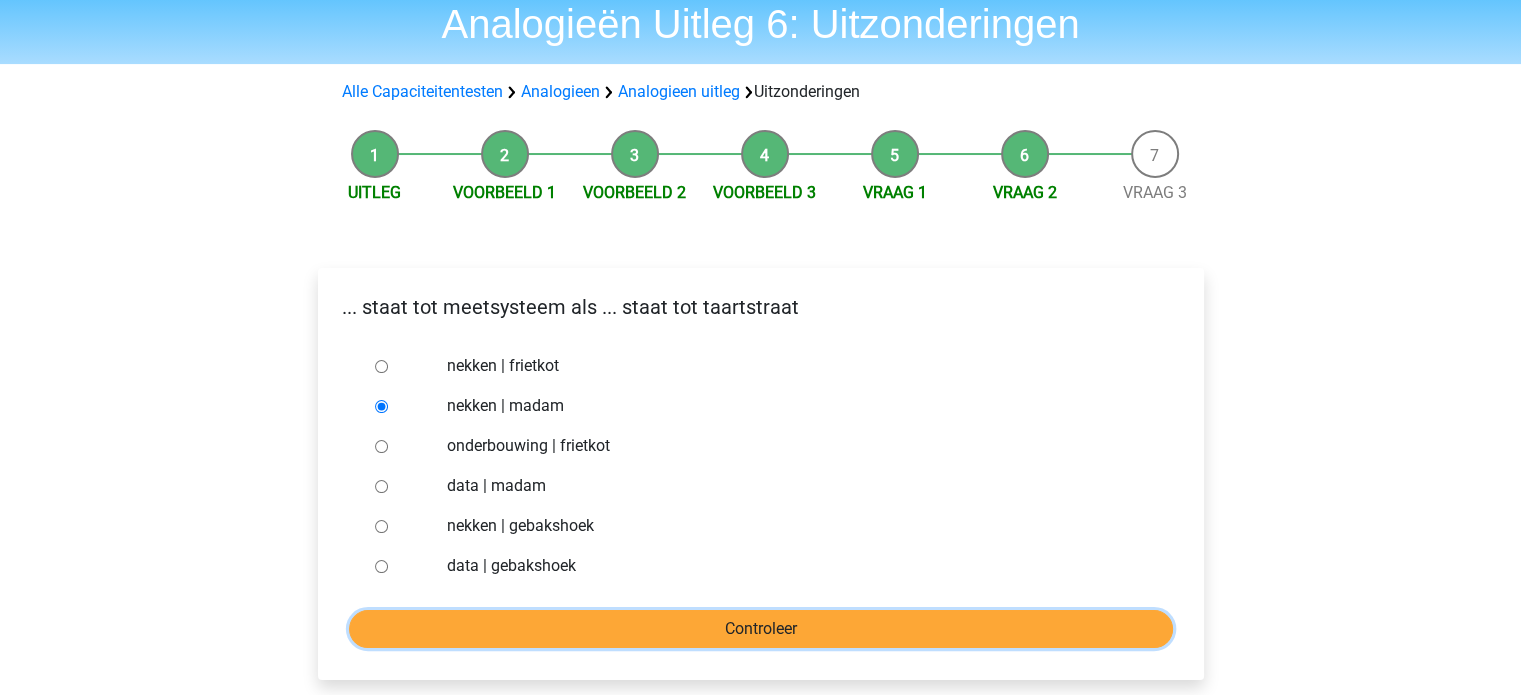 click on "Controleer" at bounding box center [761, 629] 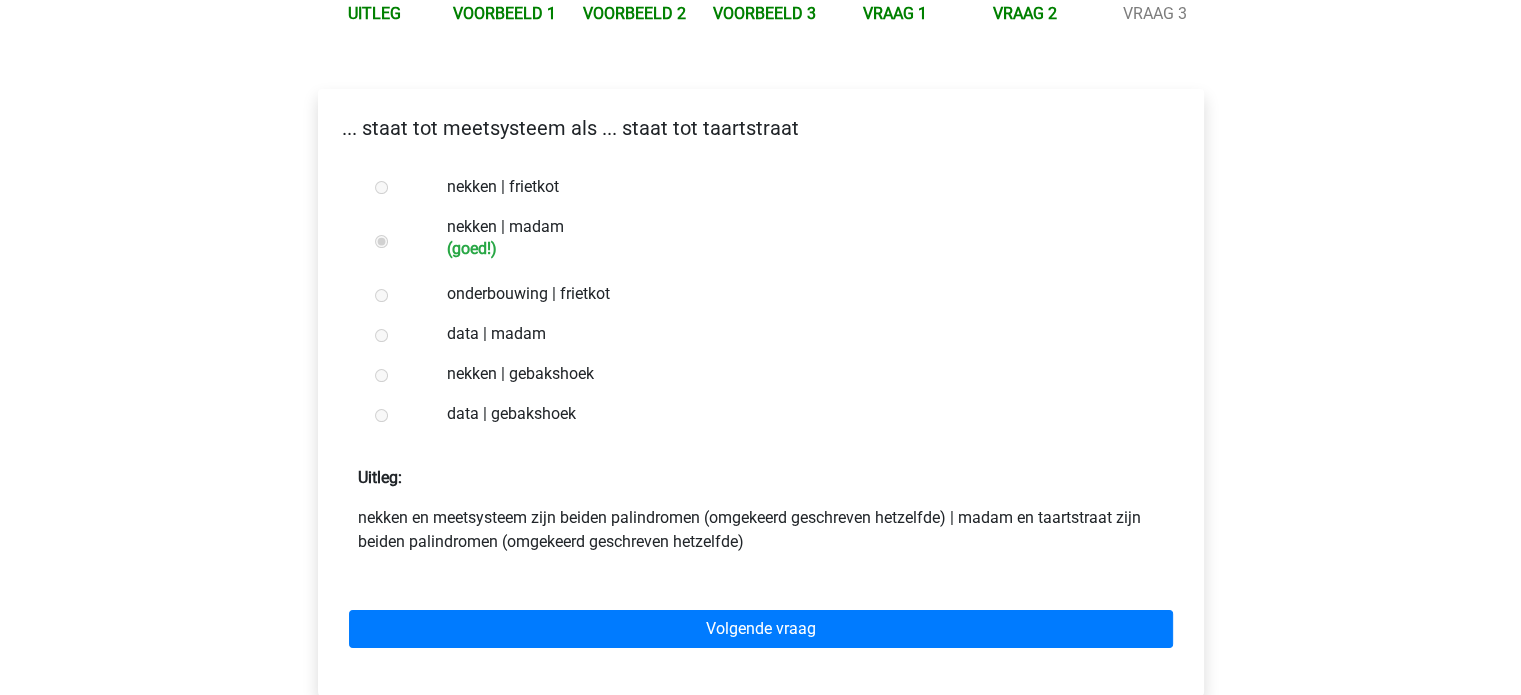 scroll, scrollTop: 256, scrollLeft: 0, axis: vertical 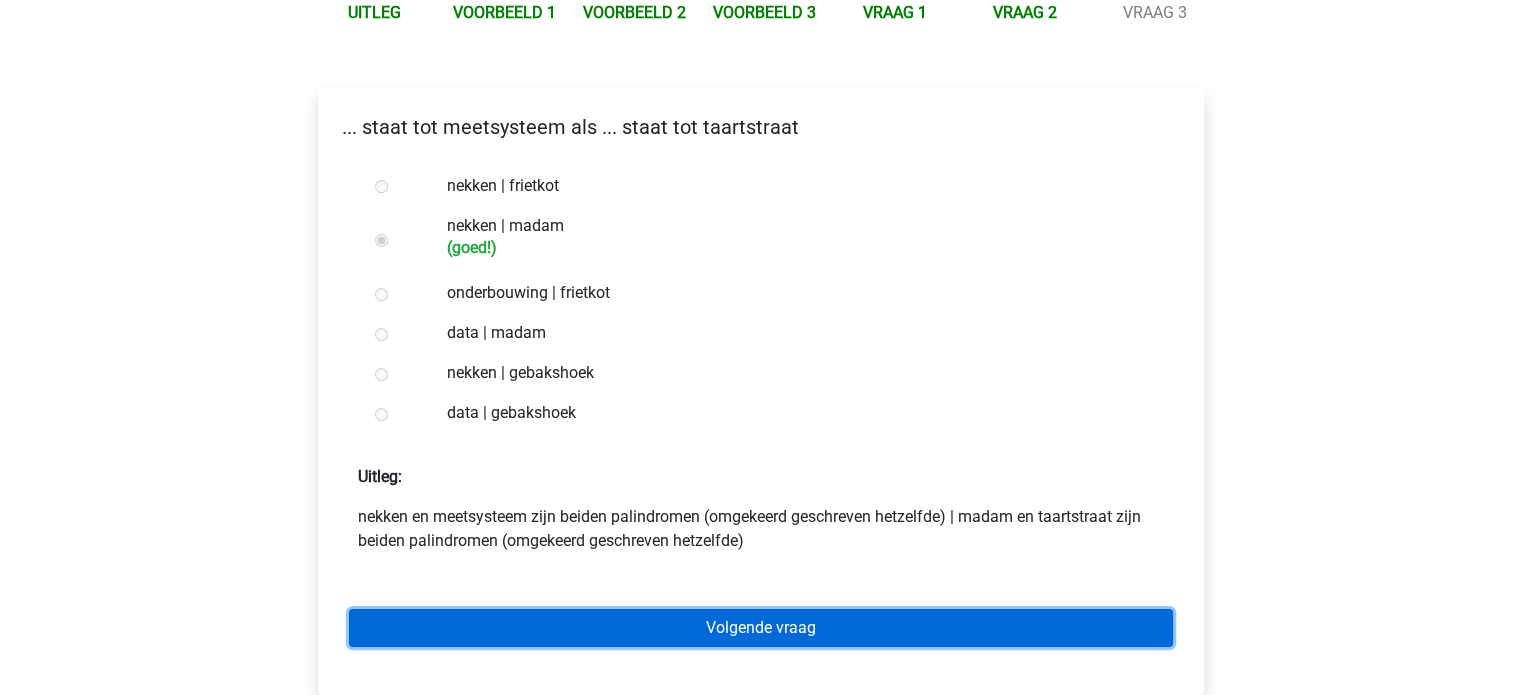 click on "Volgende vraag" at bounding box center [761, 628] 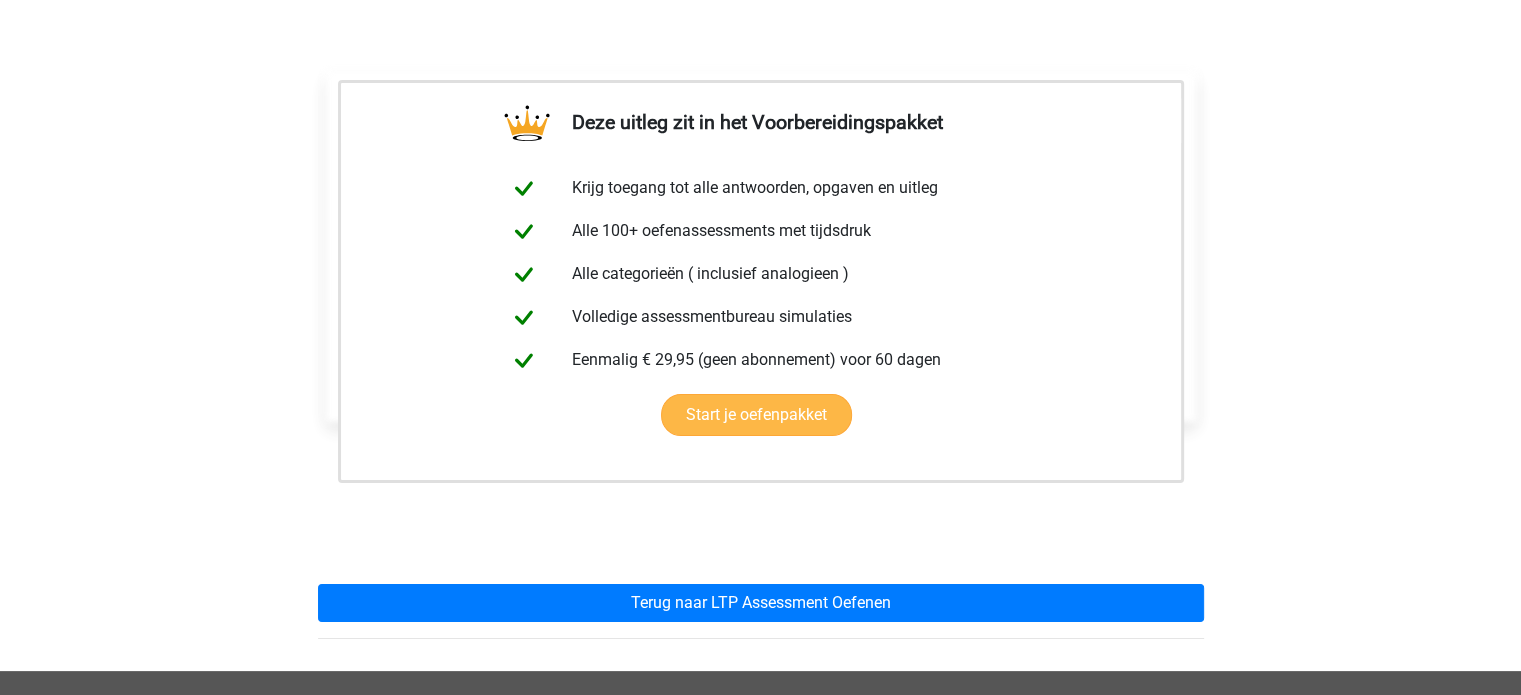 scroll, scrollTop: 284, scrollLeft: 0, axis: vertical 